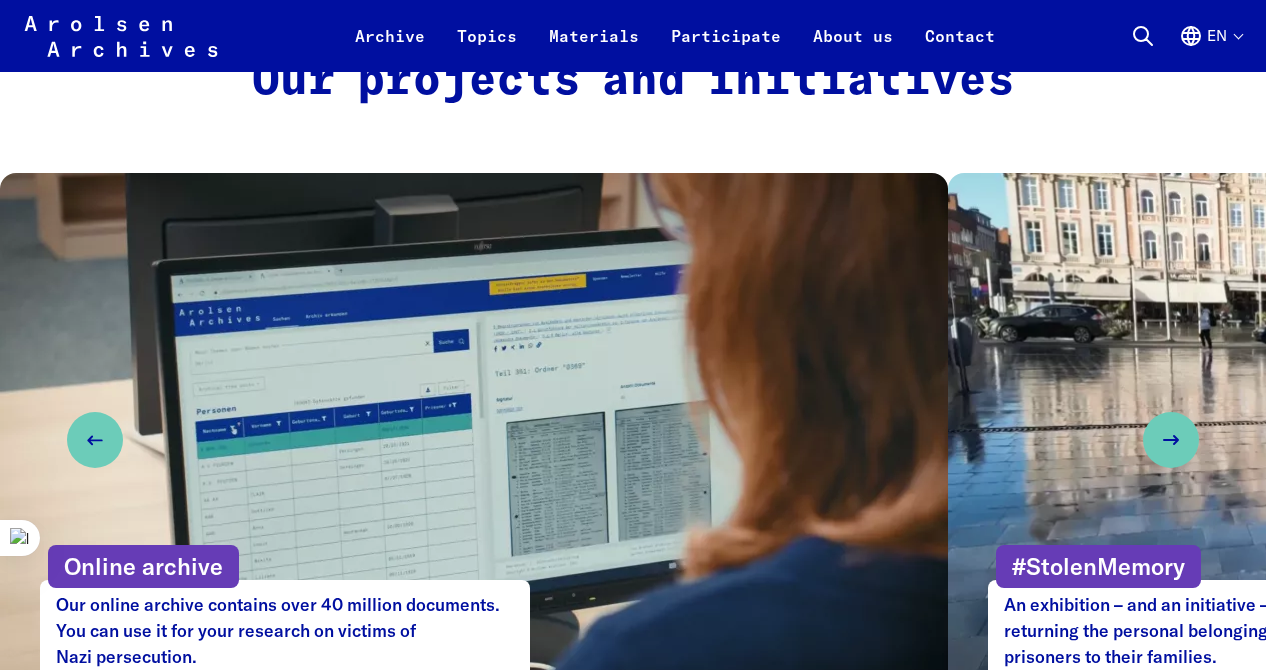 scroll, scrollTop: 980, scrollLeft: 0, axis: vertical 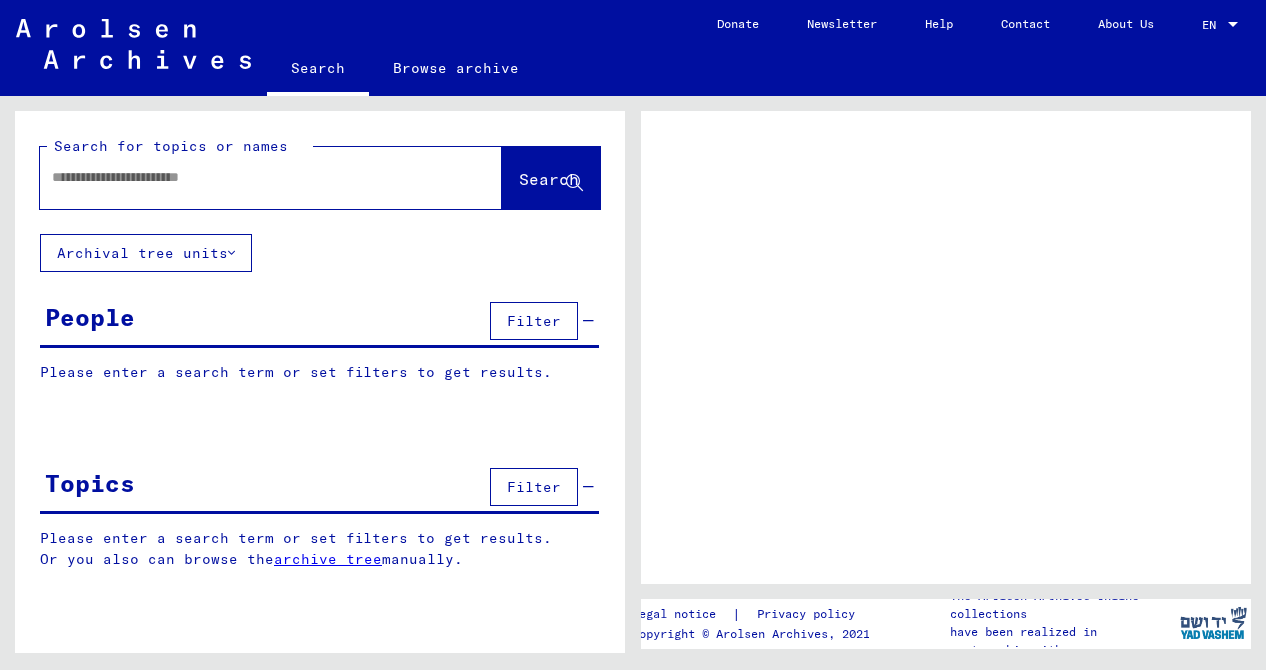 click at bounding box center [253, 177] 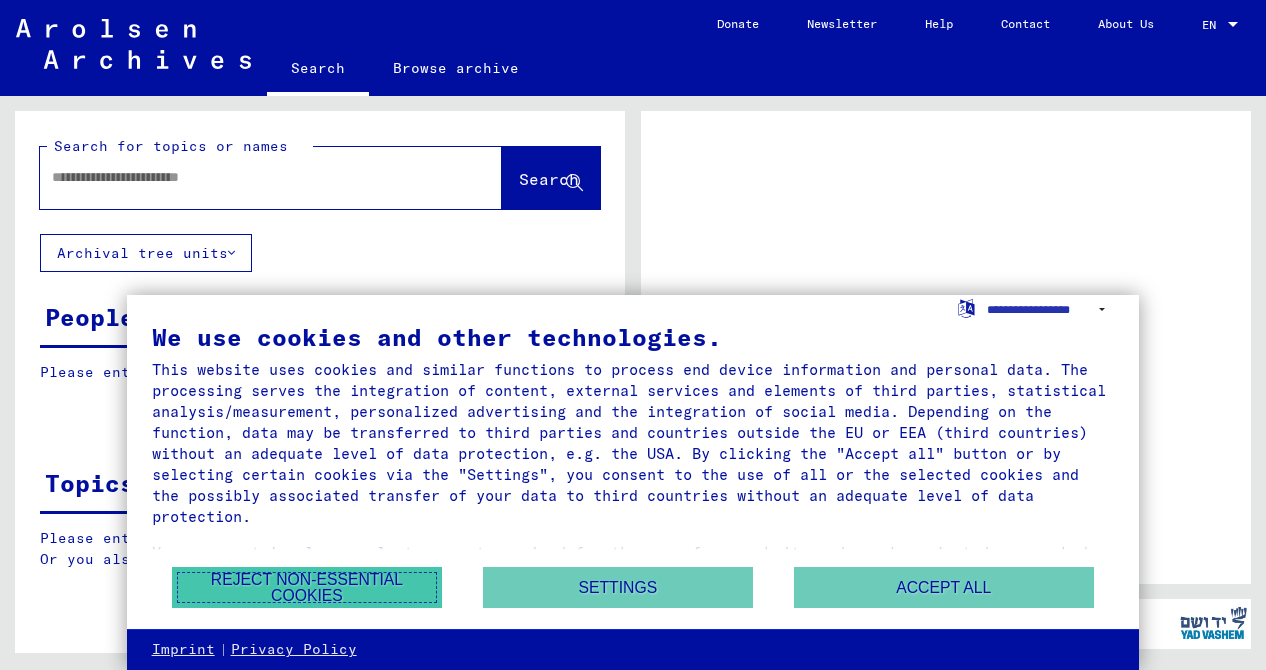 click on "Reject non-essential cookies" at bounding box center (307, 587) 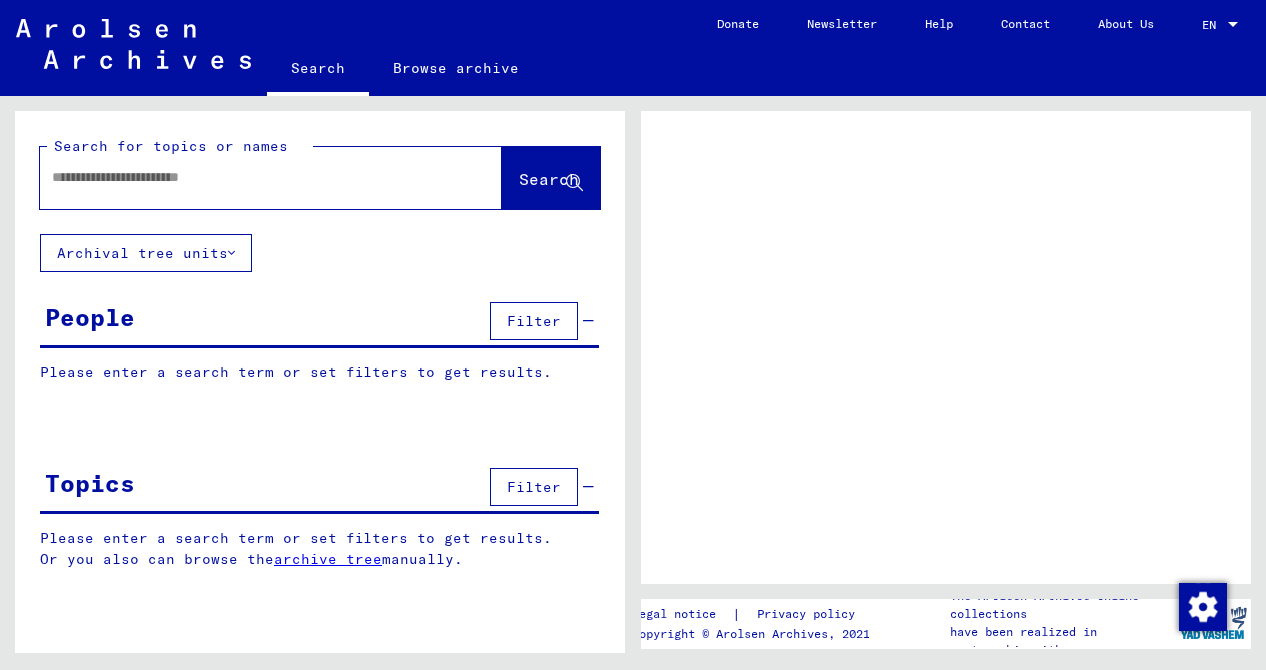 click 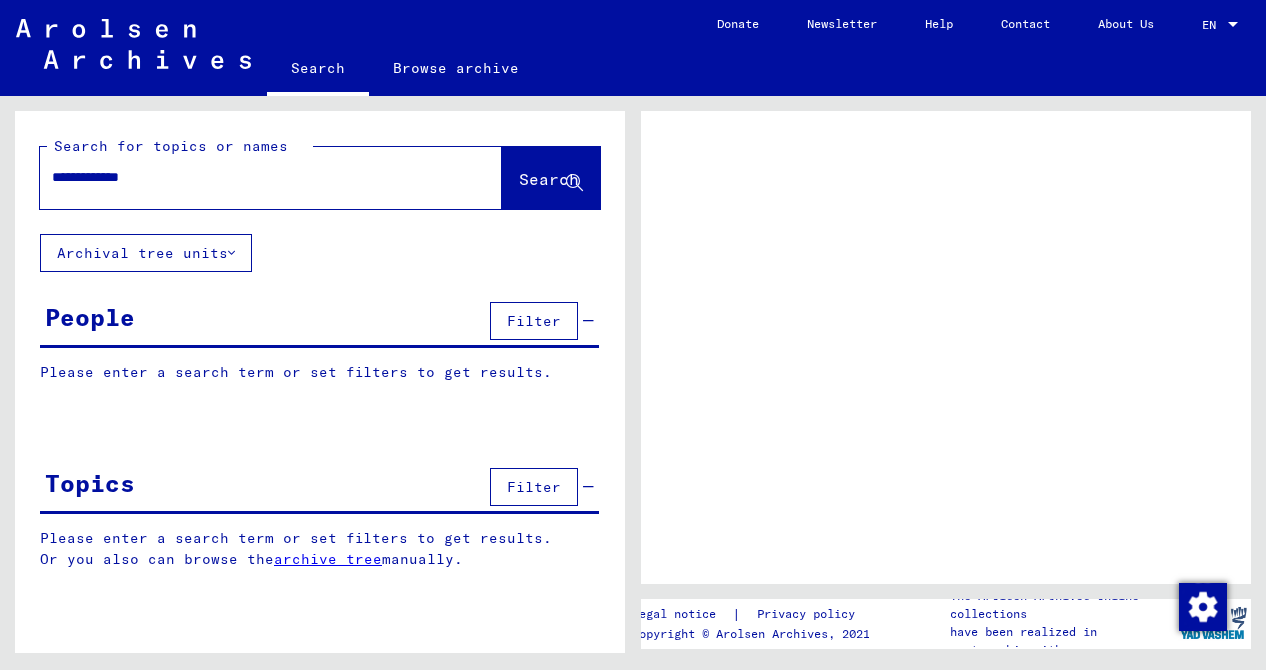 type on "**********" 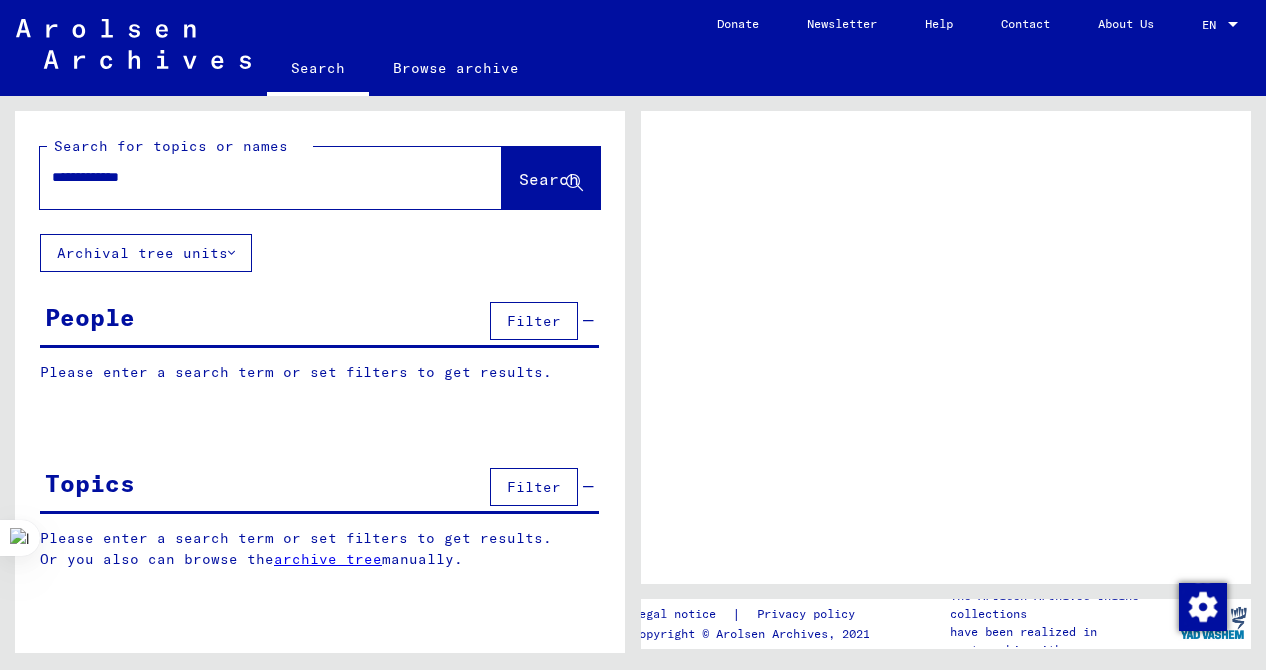 click on "Search" 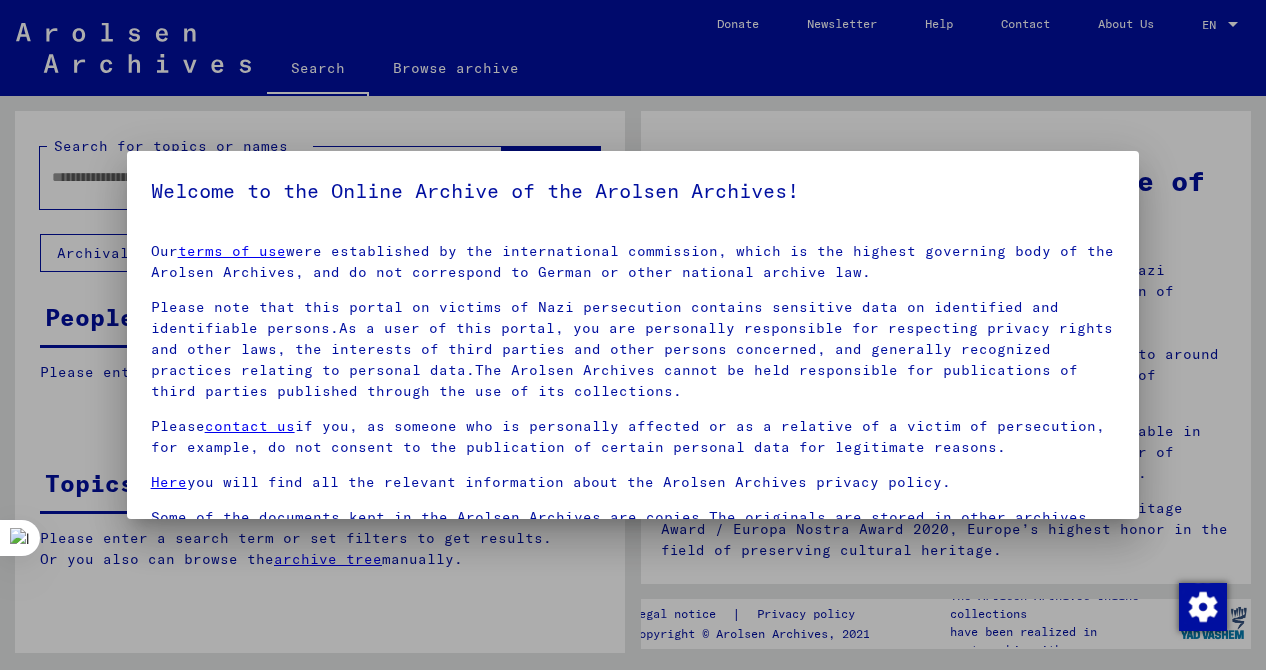 scroll, scrollTop: 65, scrollLeft: 0, axis: vertical 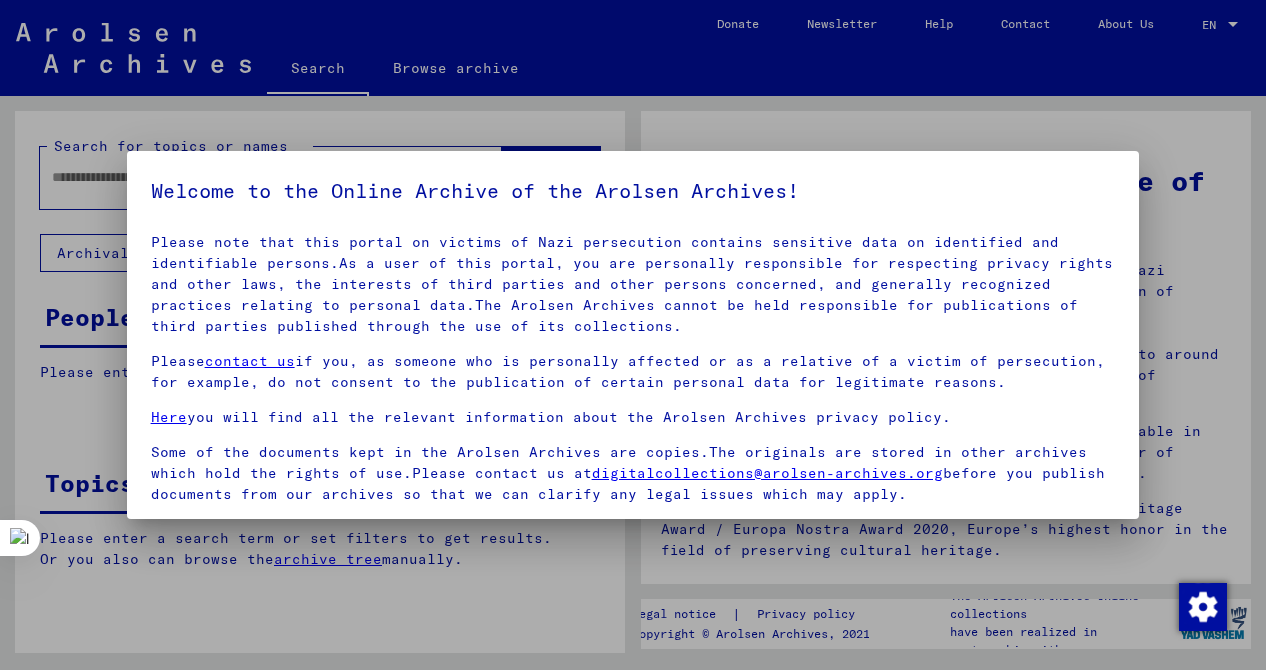 click at bounding box center (633, 335) 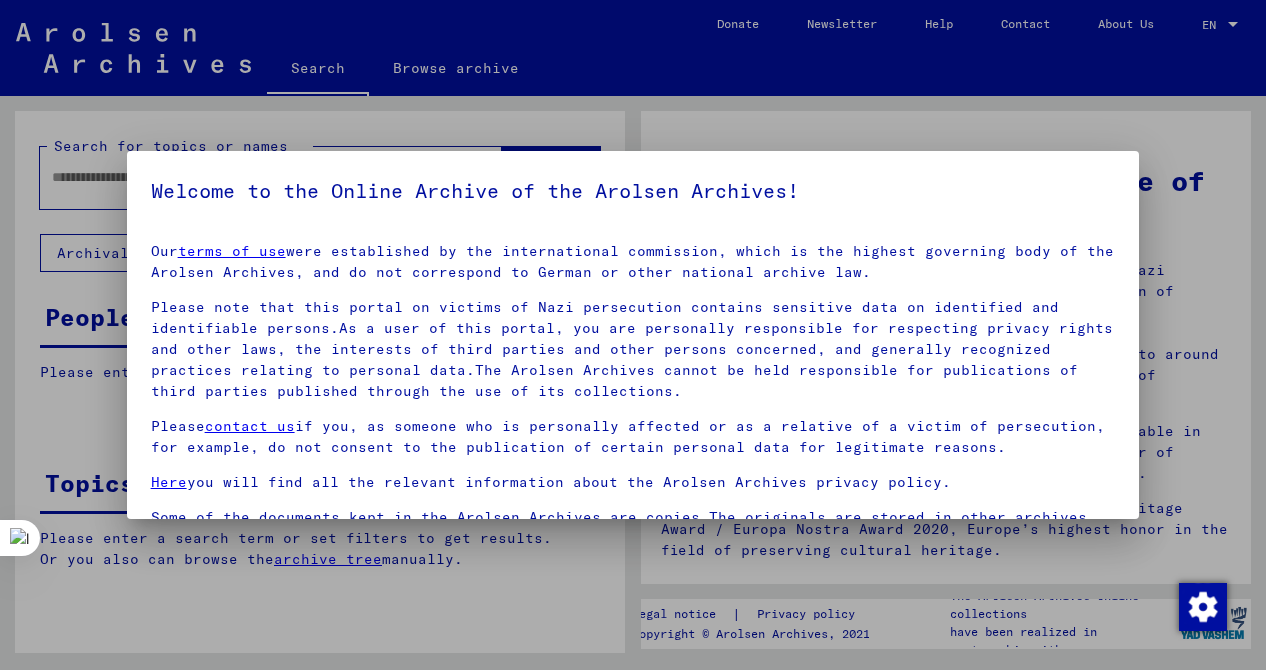 scroll, scrollTop: 65, scrollLeft: 0, axis: vertical 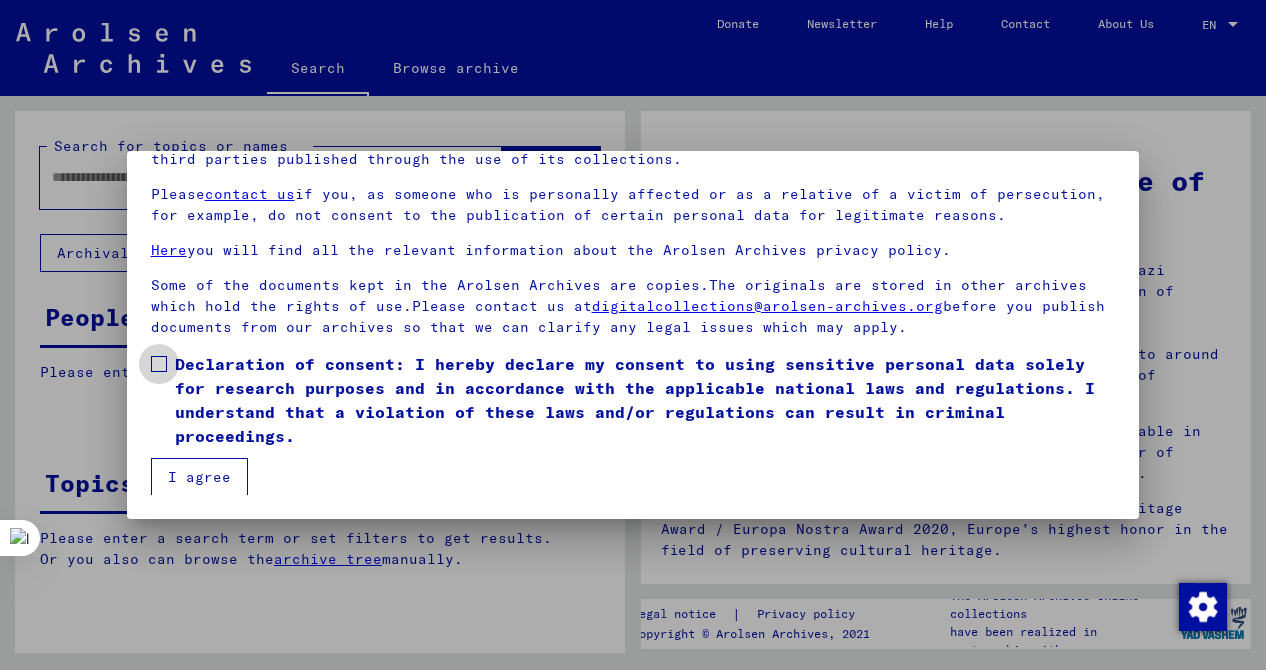 click at bounding box center [159, 364] 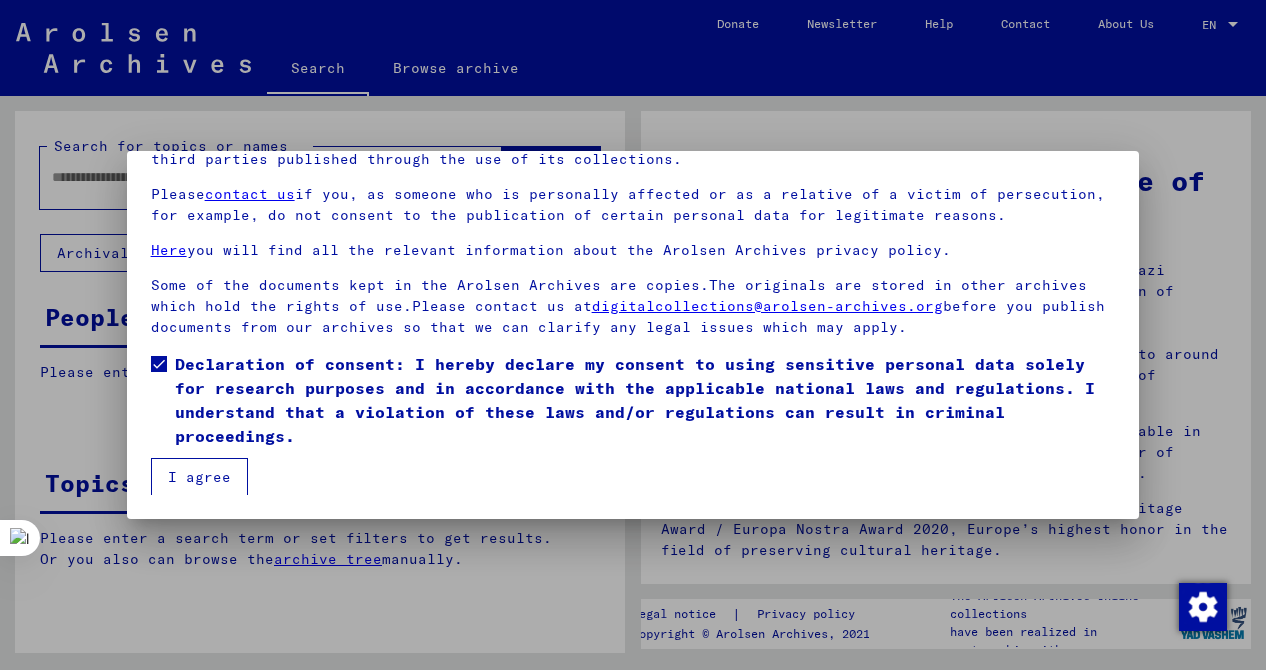 click on "I agree" at bounding box center (199, 477) 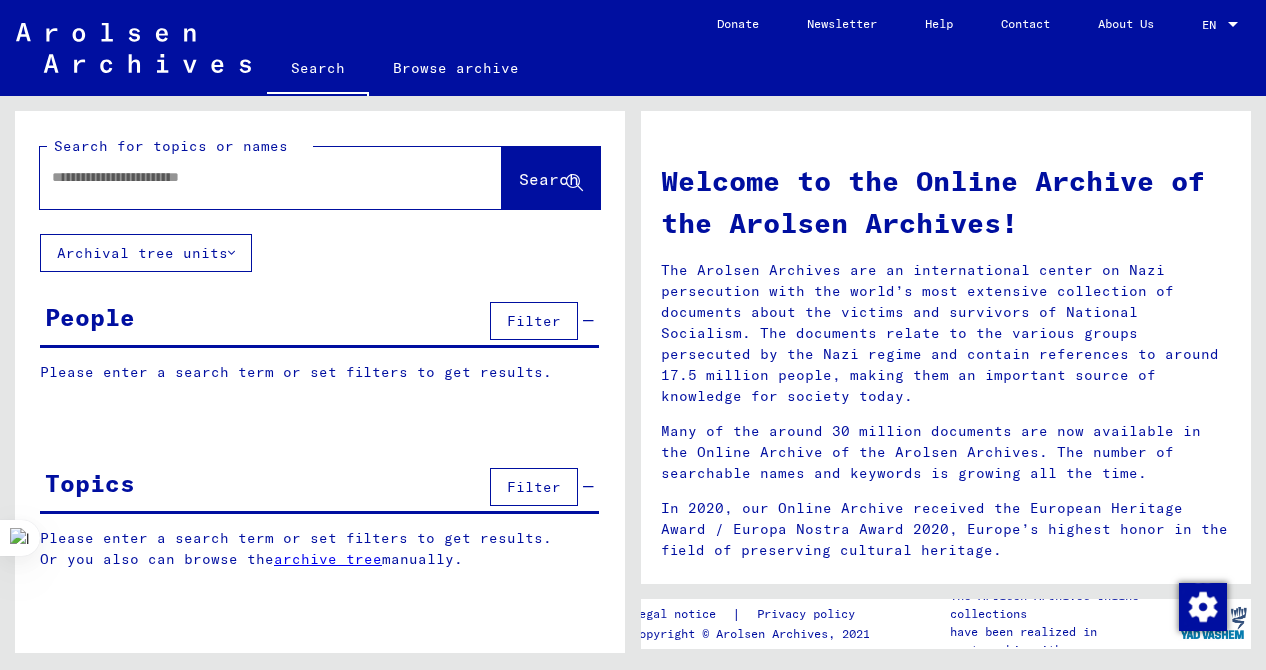 click at bounding box center (247, 177) 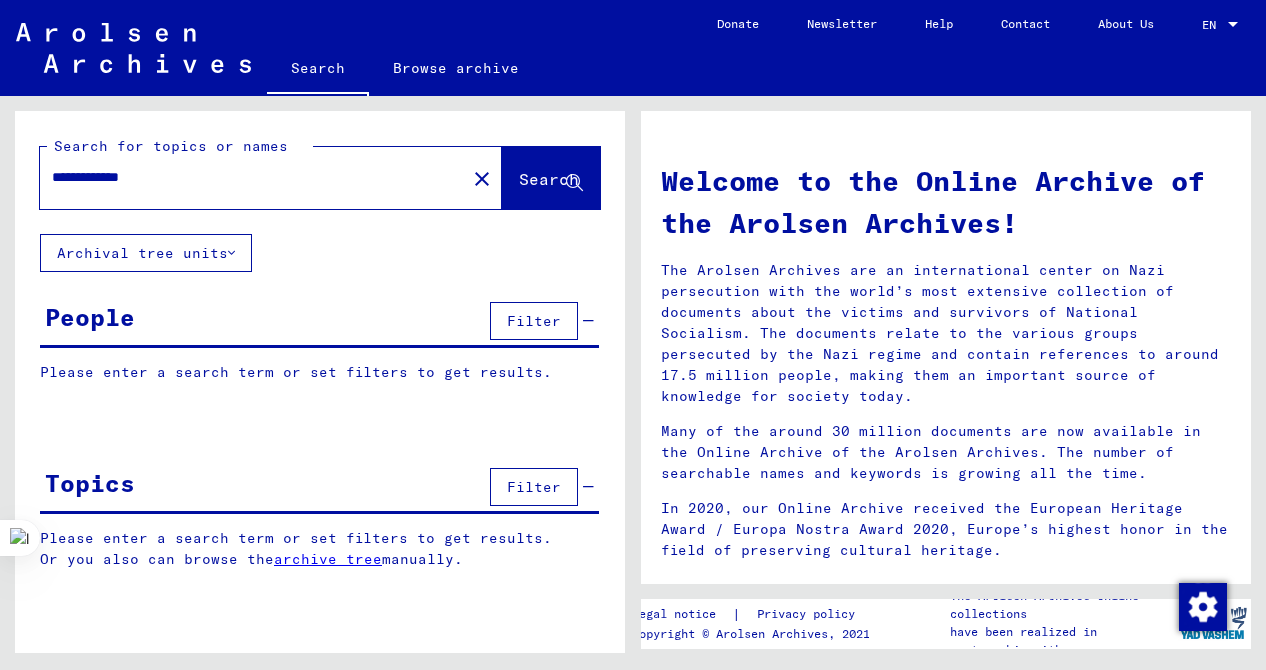 type on "**********" 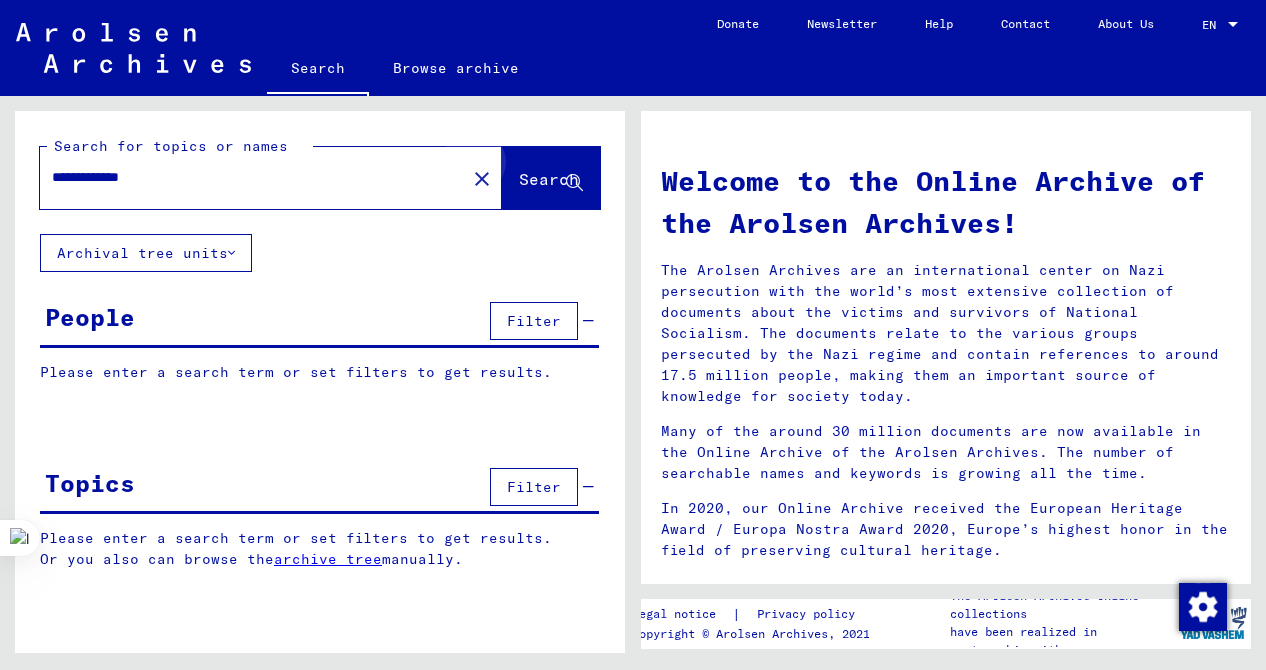 click on "Search" 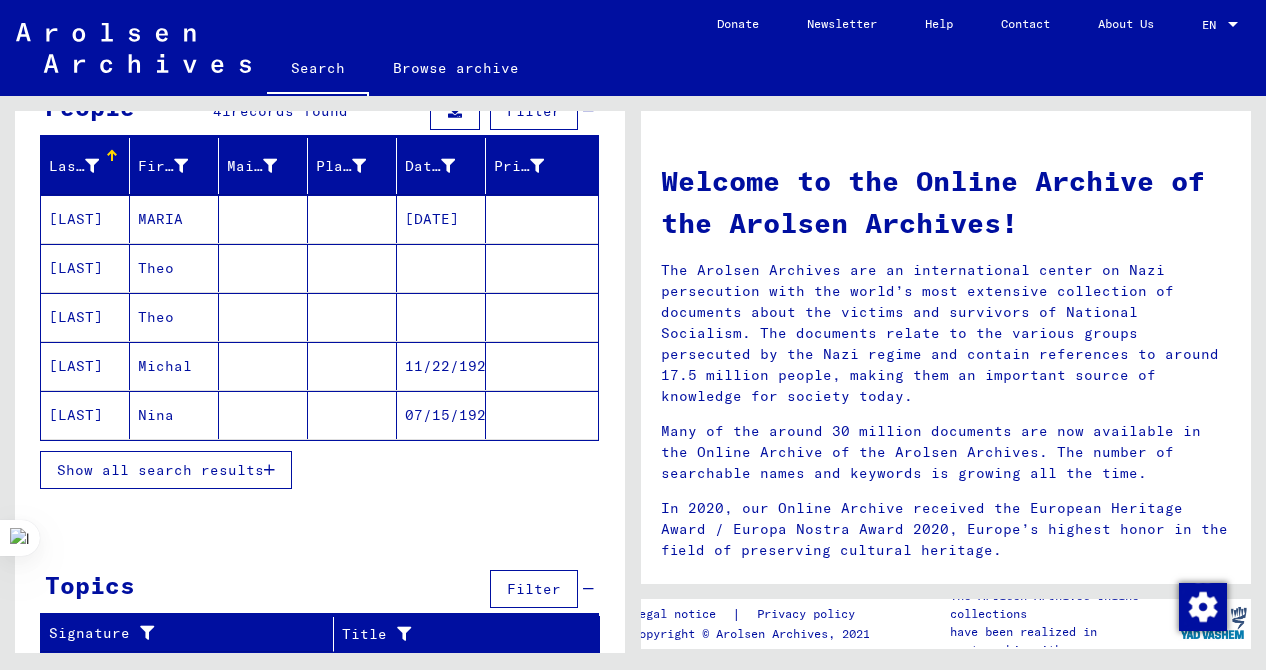scroll, scrollTop: 206, scrollLeft: 0, axis: vertical 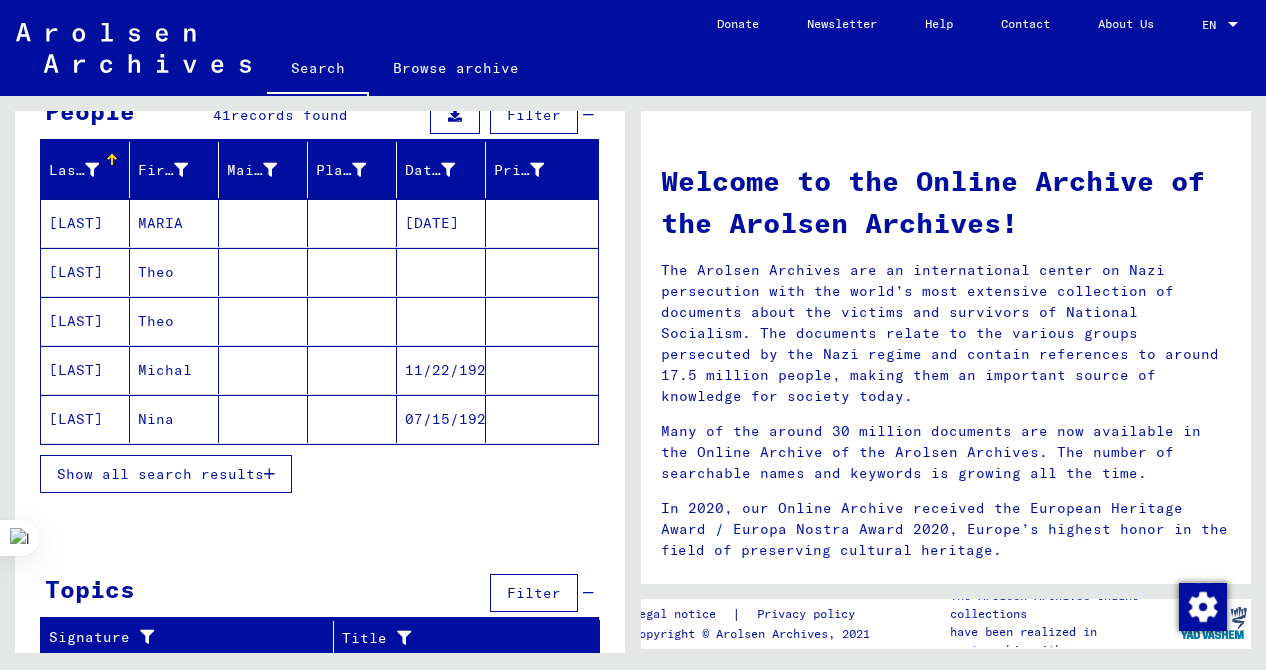 click on "BARANKEWITSCH" at bounding box center (85, 419) 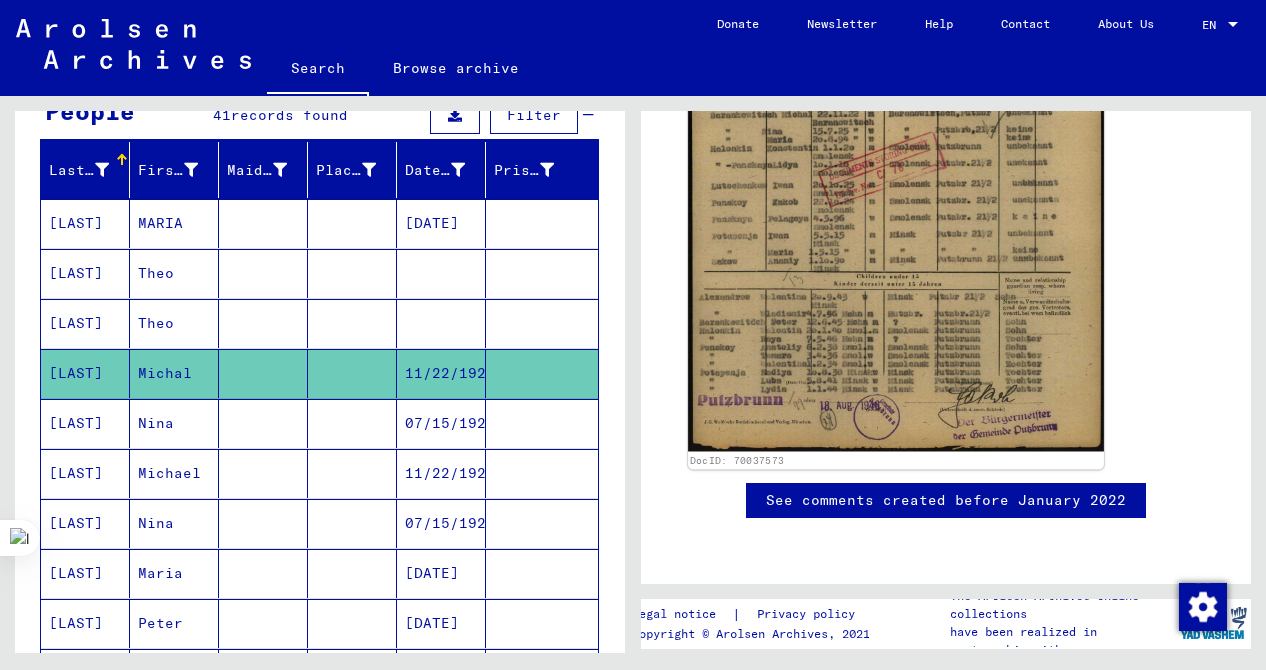 scroll, scrollTop: 280, scrollLeft: 0, axis: vertical 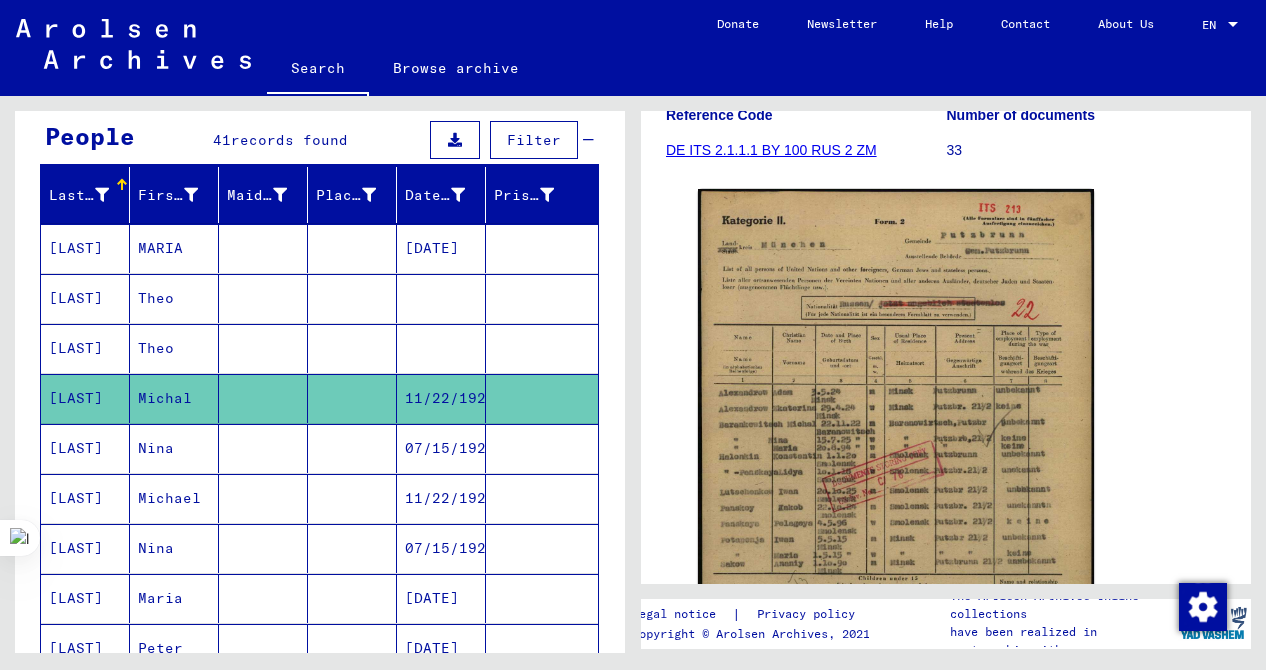 click at bounding box center [352, 298] 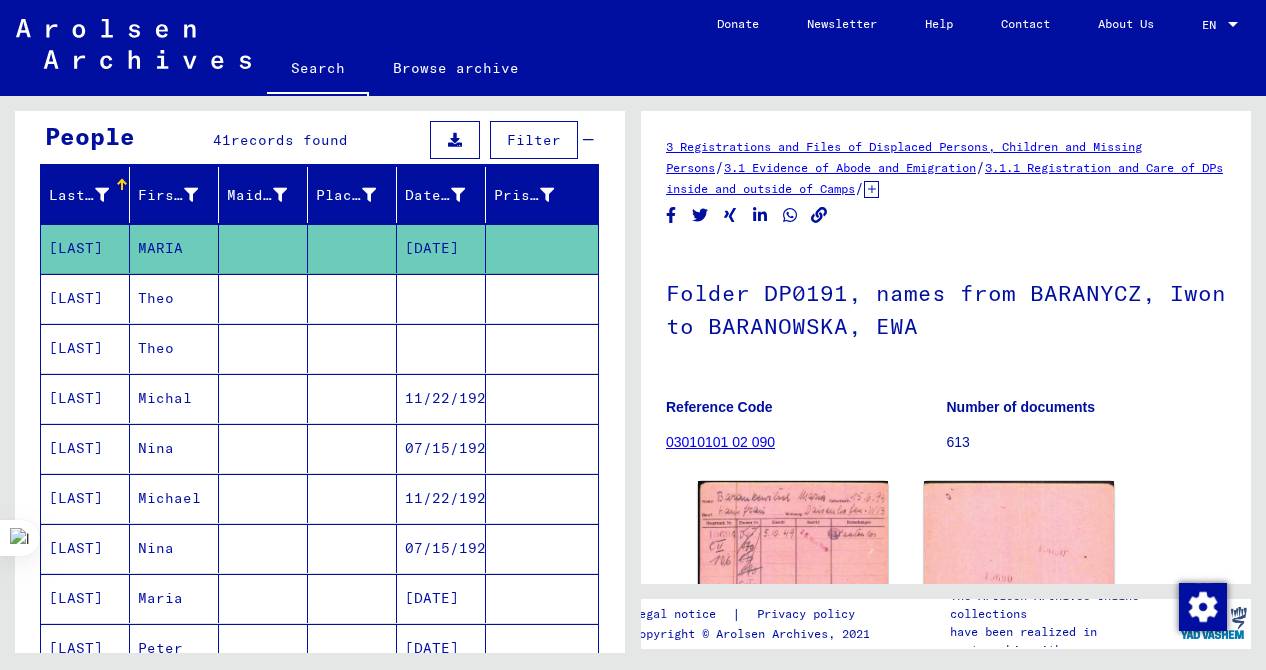 scroll, scrollTop: 0, scrollLeft: 0, axis: both 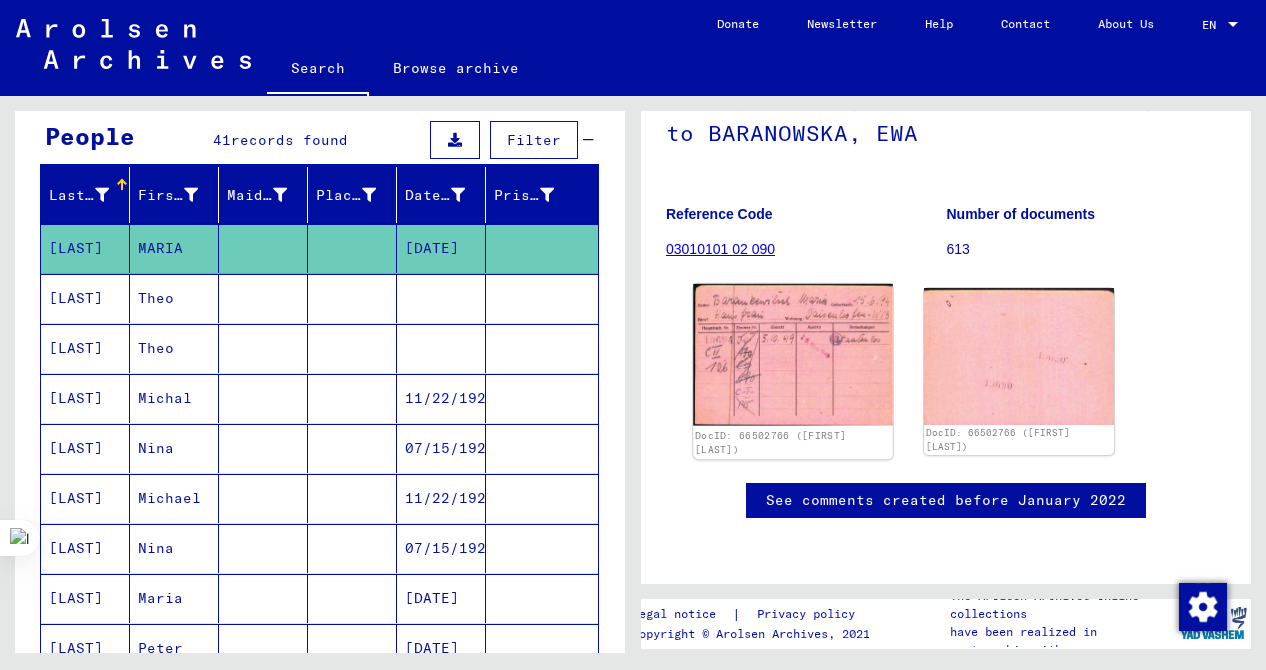 click 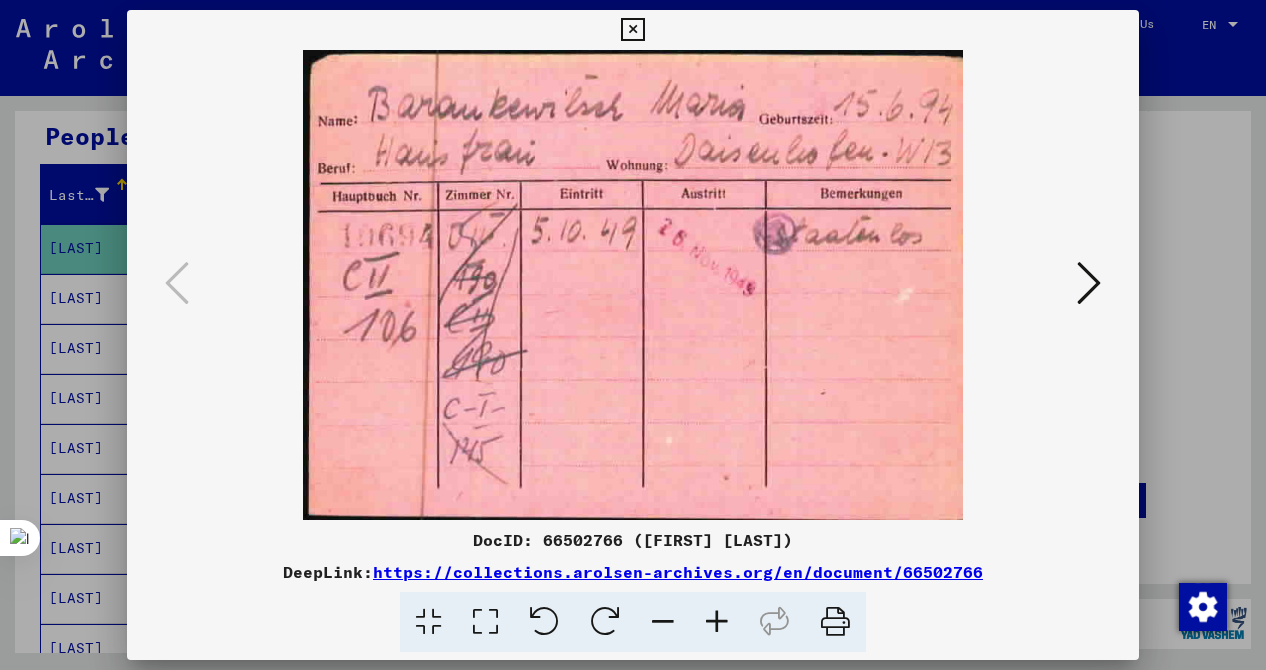 click at bounding box center [1089, 283] 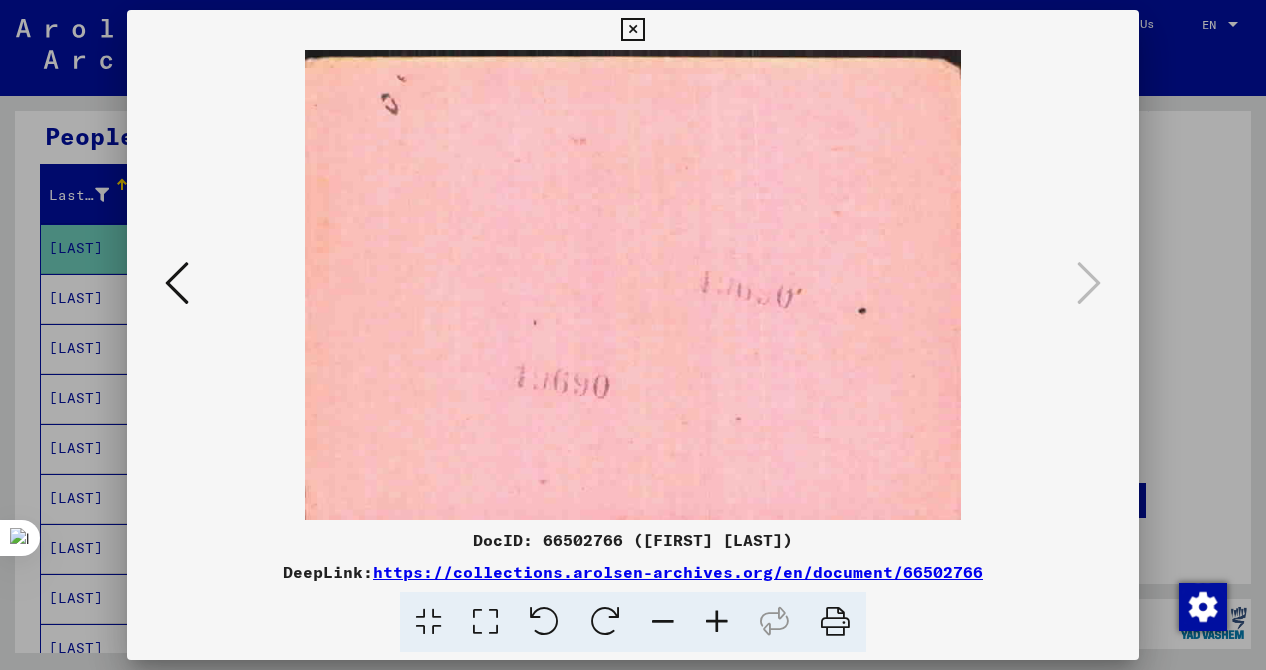 click at bounding box center (633, 335) 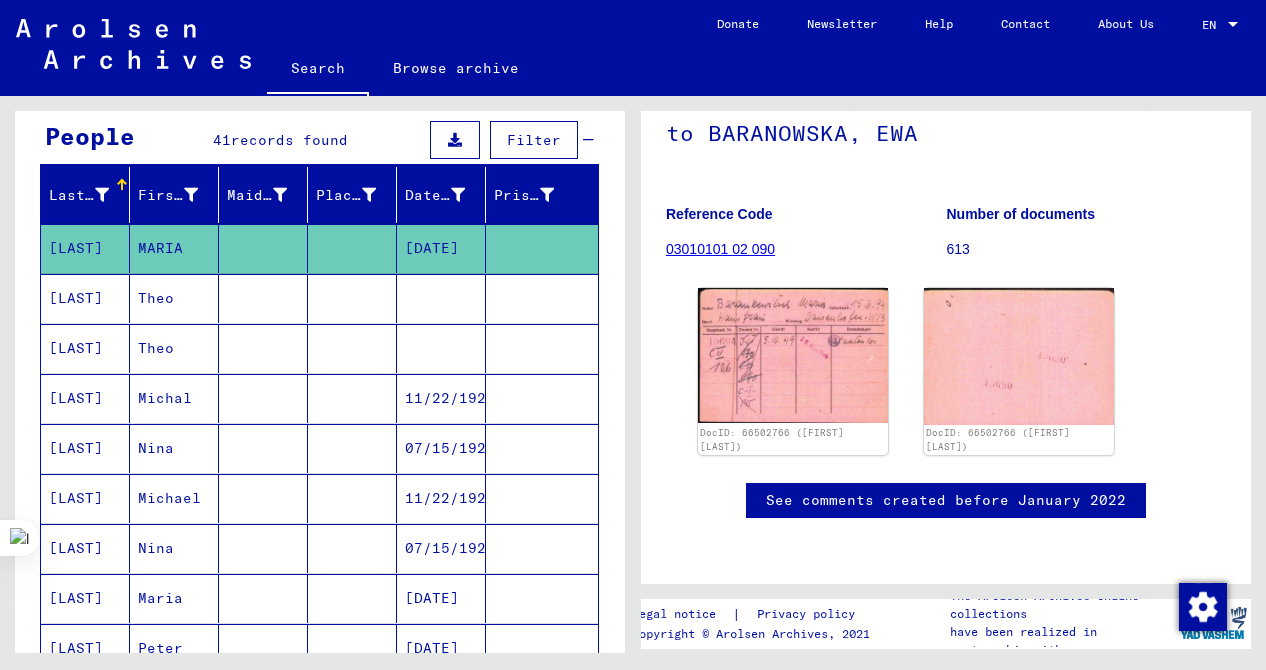 click on "Theo" at bounding box center [174, 348] 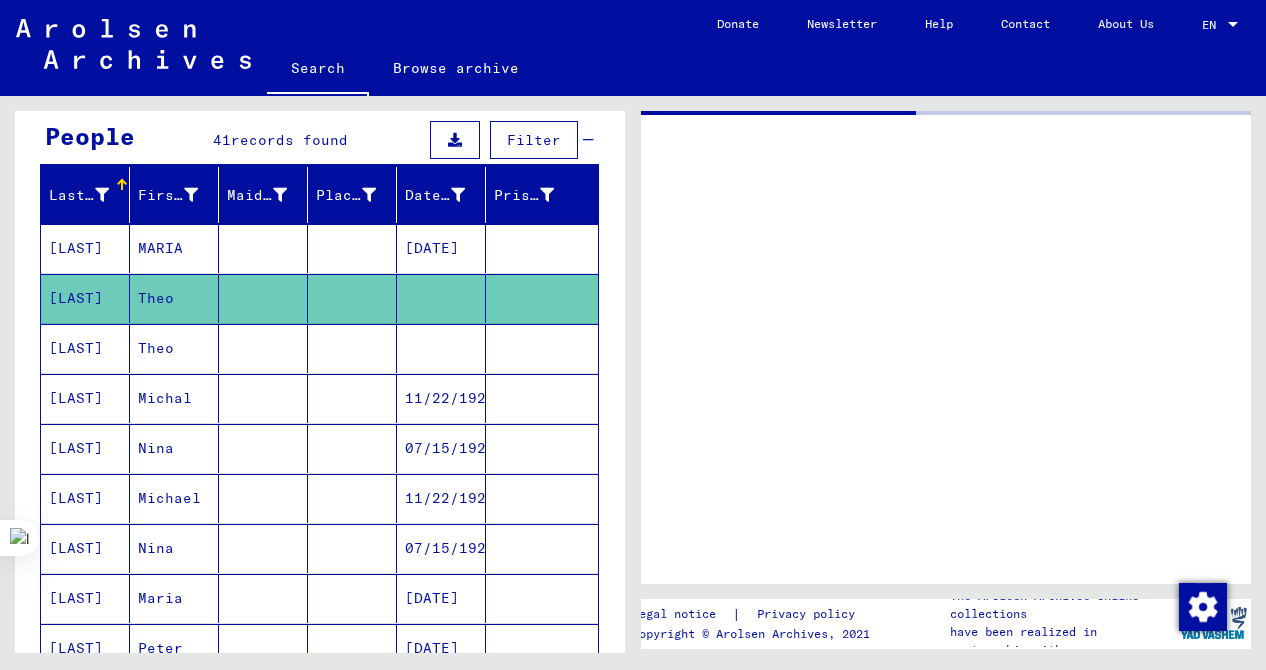 scroll, scrollTop: 0, scrollLeft: 0, axis: both 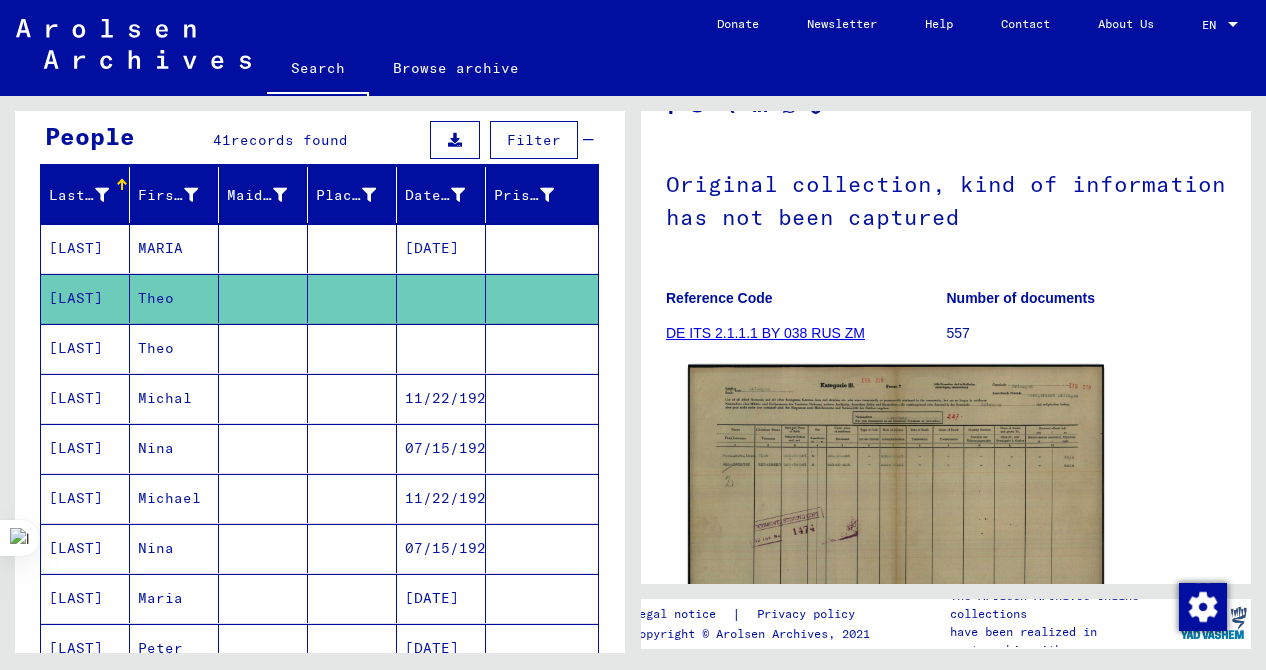 click 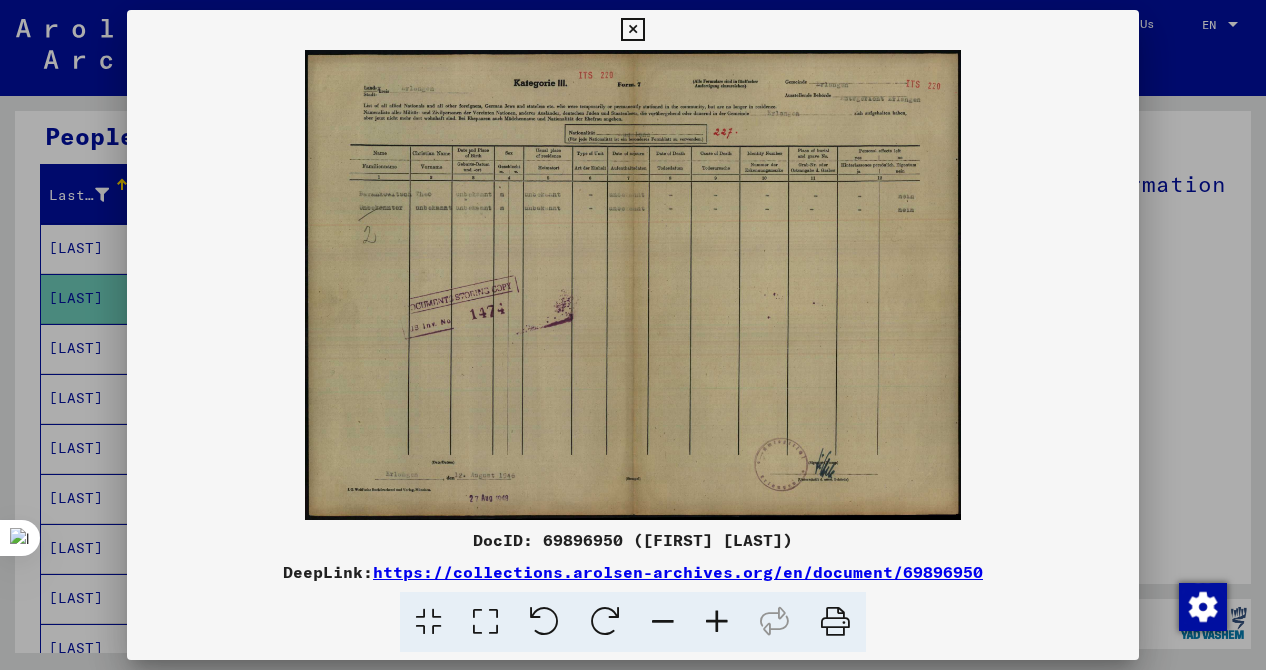 click at bounding box center [633, 285] 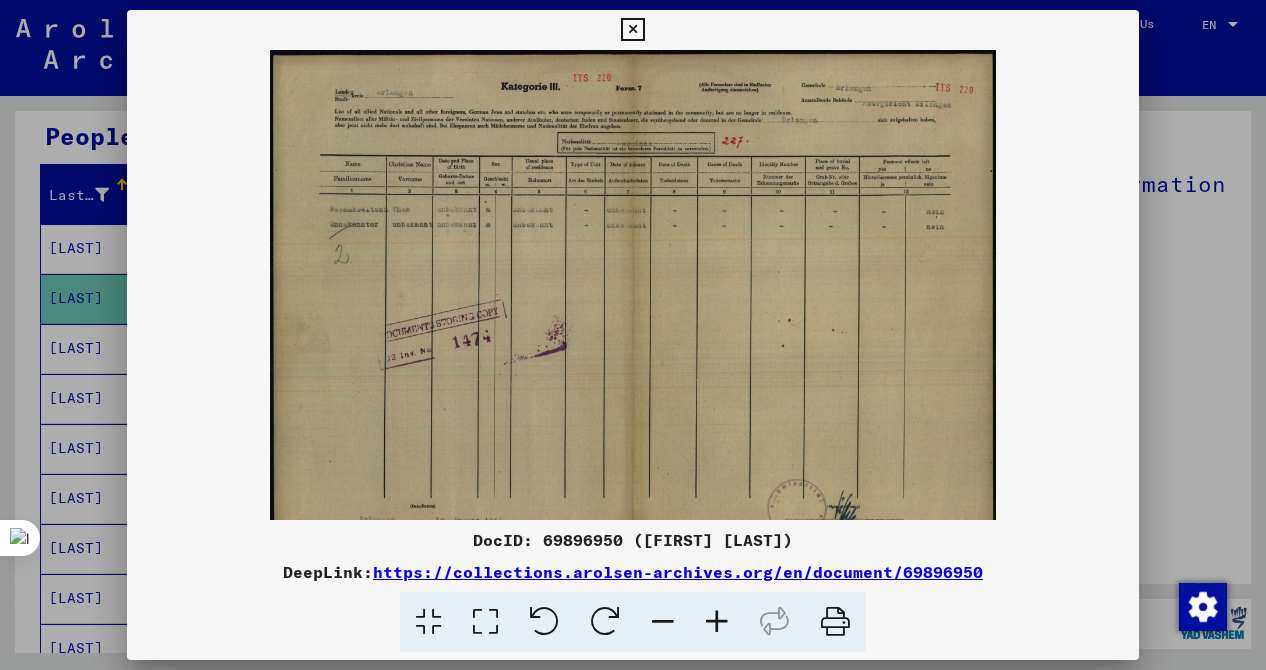 click at bounding box center (717, 622) 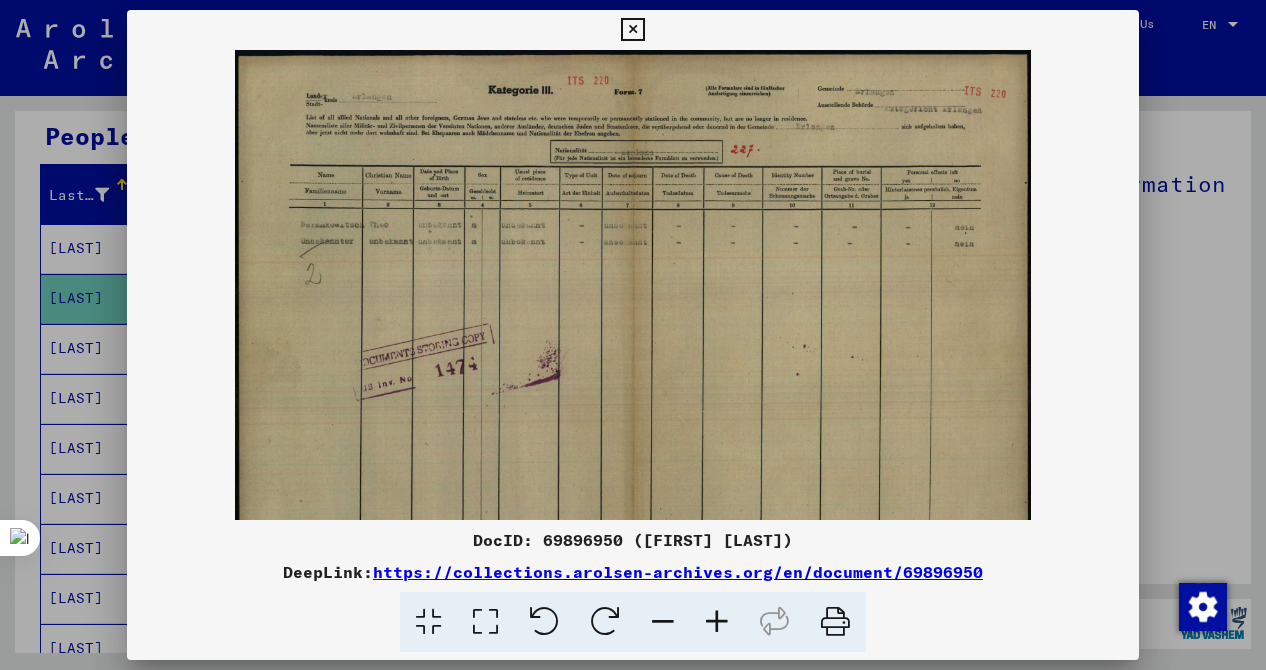 click at bounding box center [717, 622] 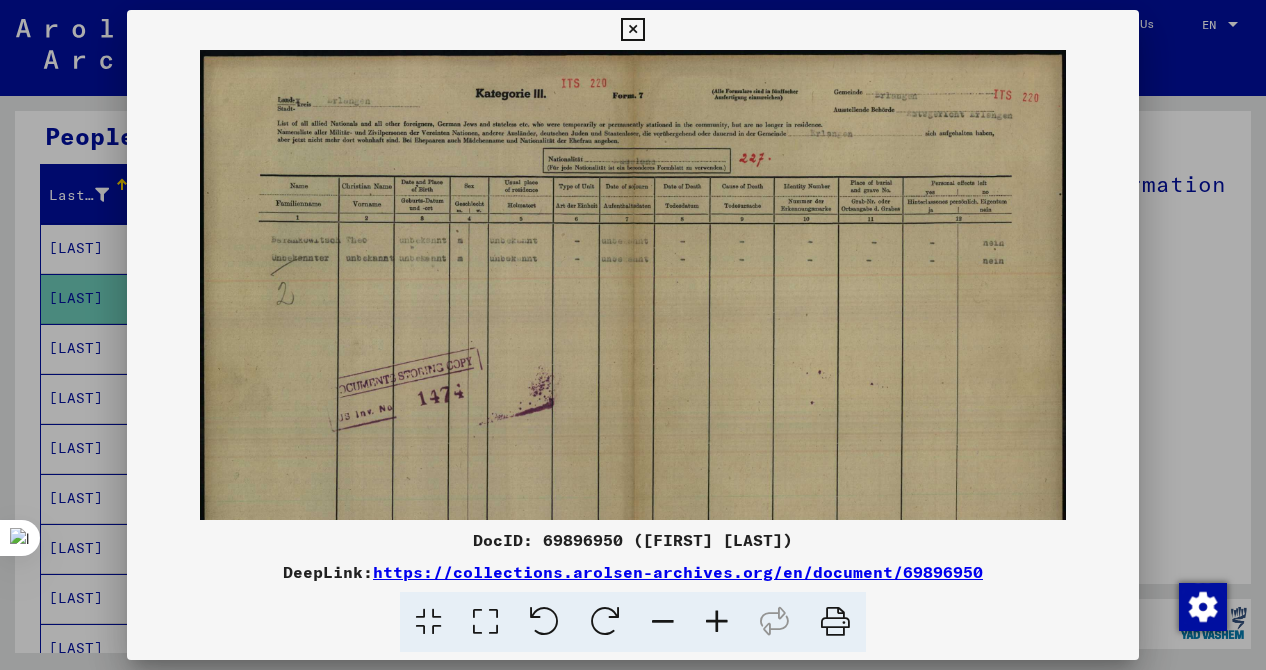 click at bounding box center (717, 622) 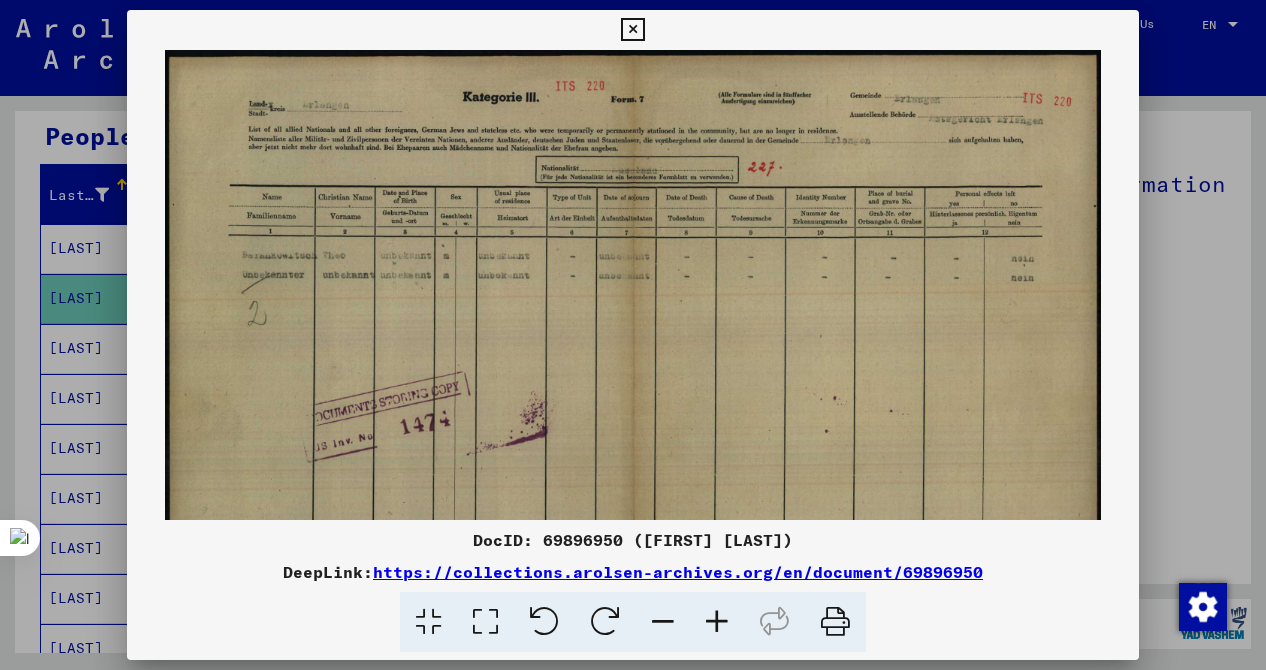 click at bounding box center (717, 622) 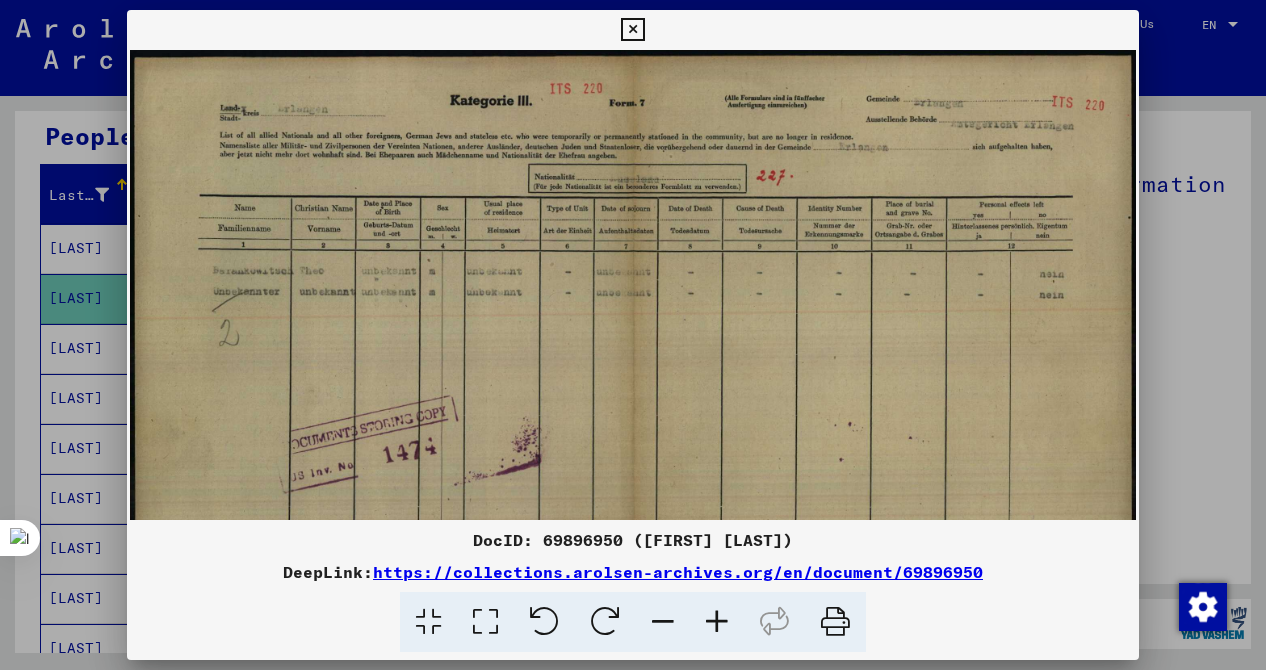 click at bounding box center (717, 622) 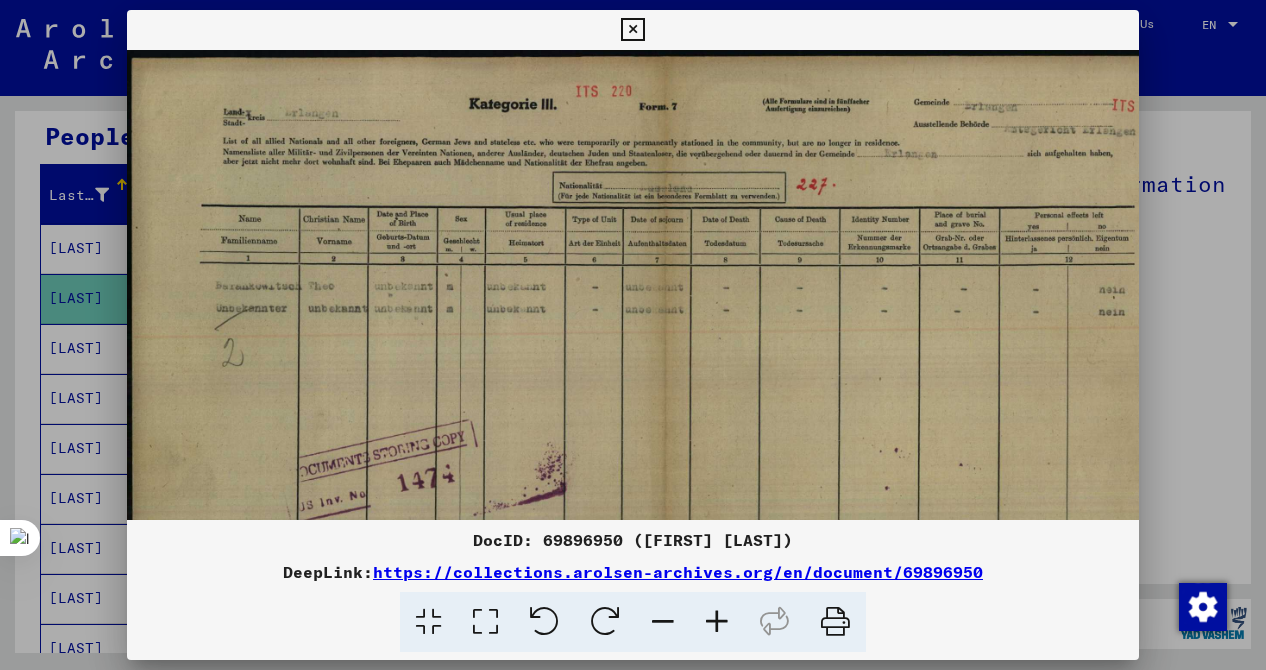 click at bounding box center (717, 622) 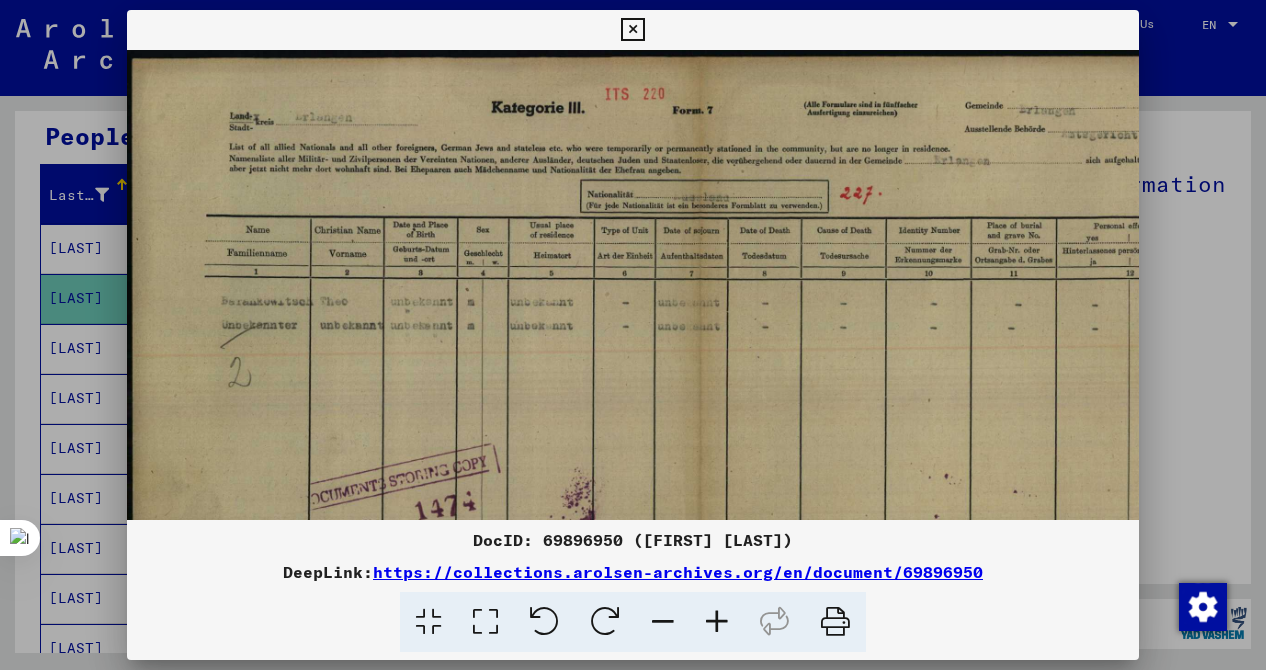 click at bounding box center [717, 622] 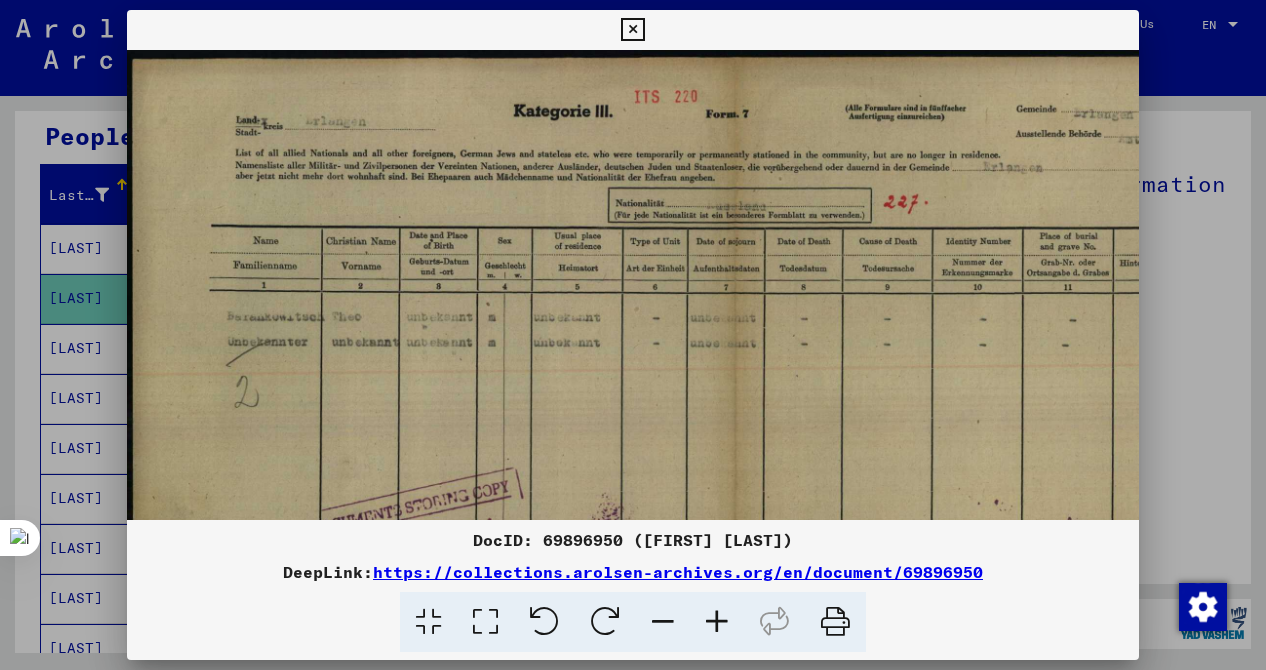 click at bounding box center [717, 622] 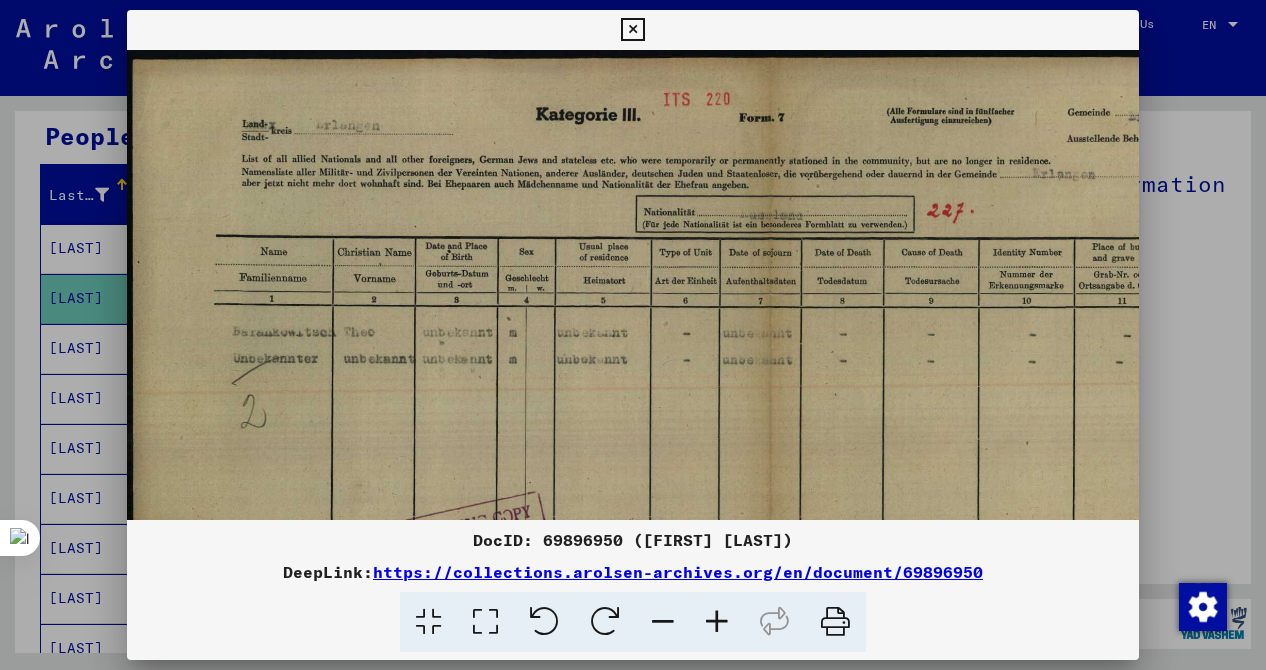 click at bounding box center [717, 622] 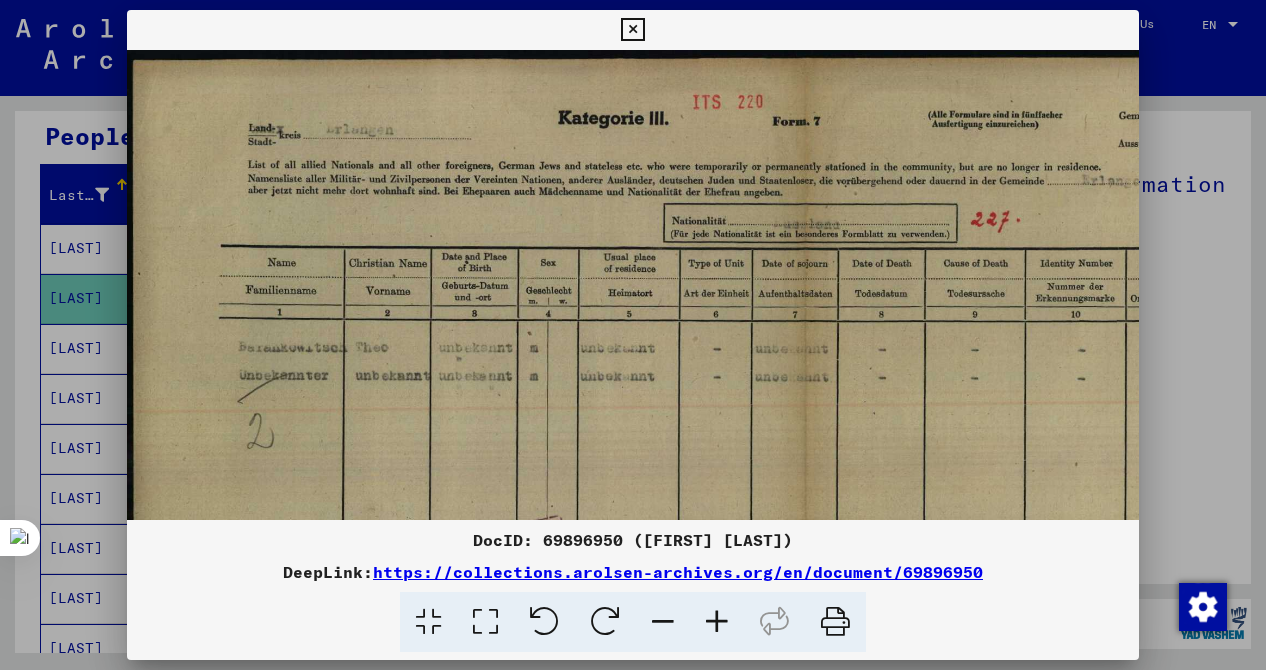 click at bounding box center (717, 622) 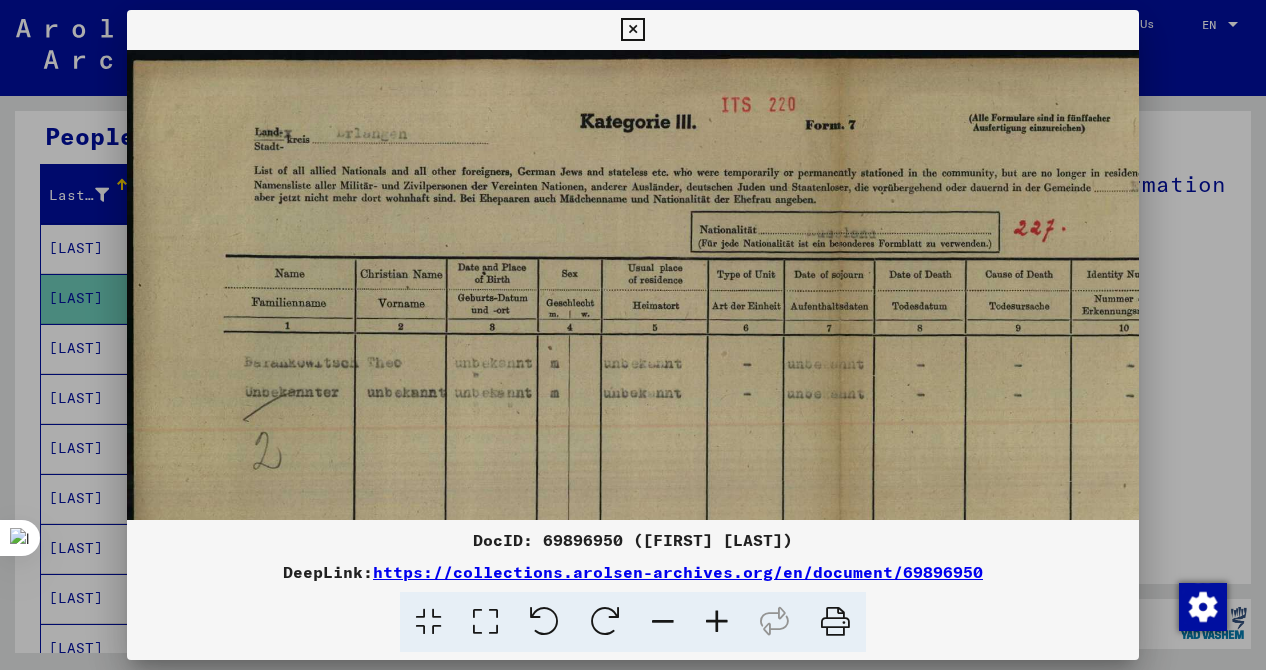 click at bounding box center [717, 622] 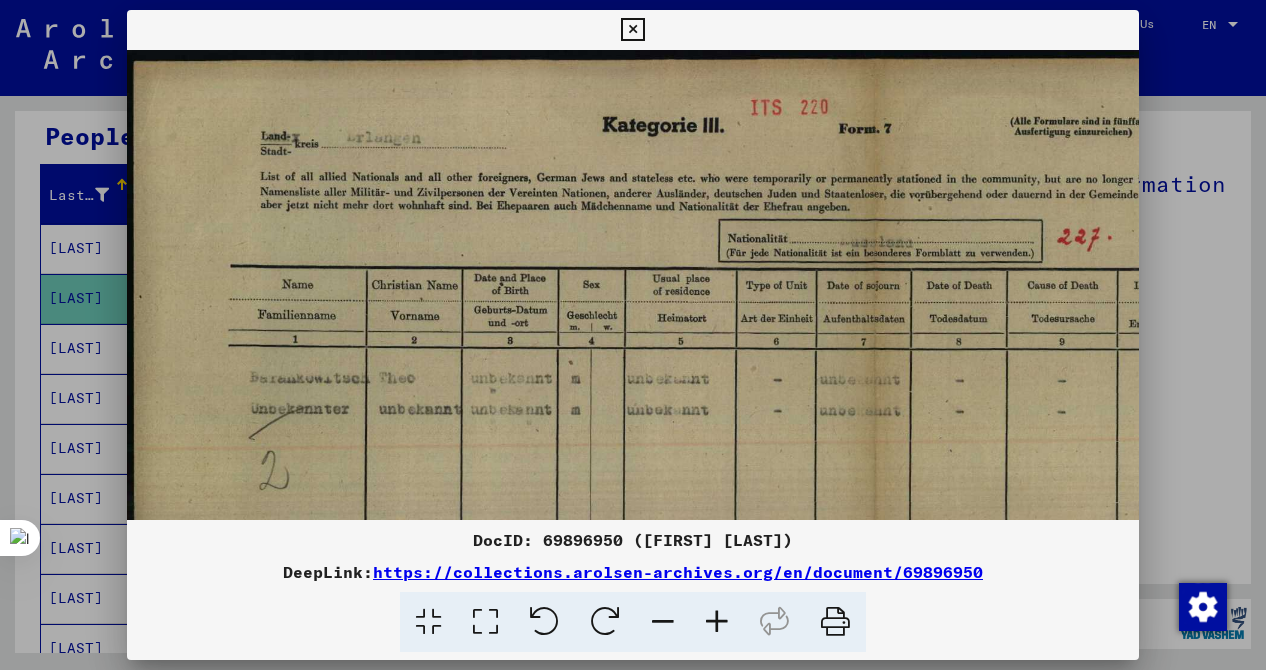 click at bounding box center [717, 622] 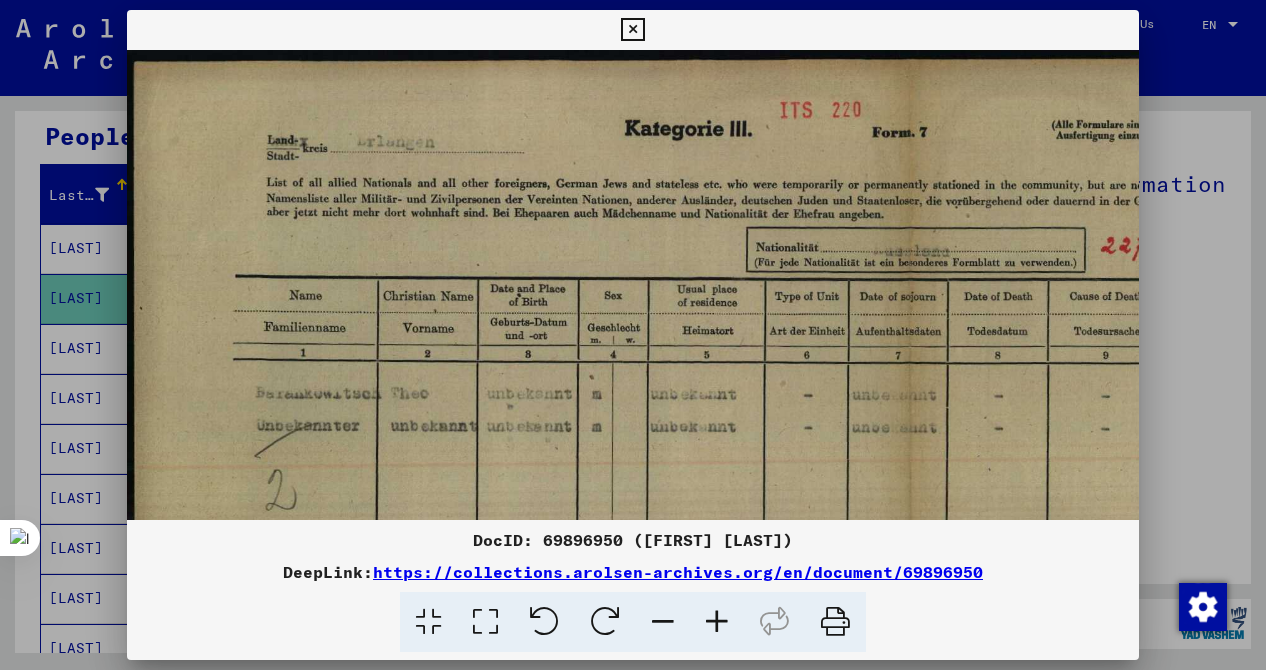 click at bounding box center [633, 335] 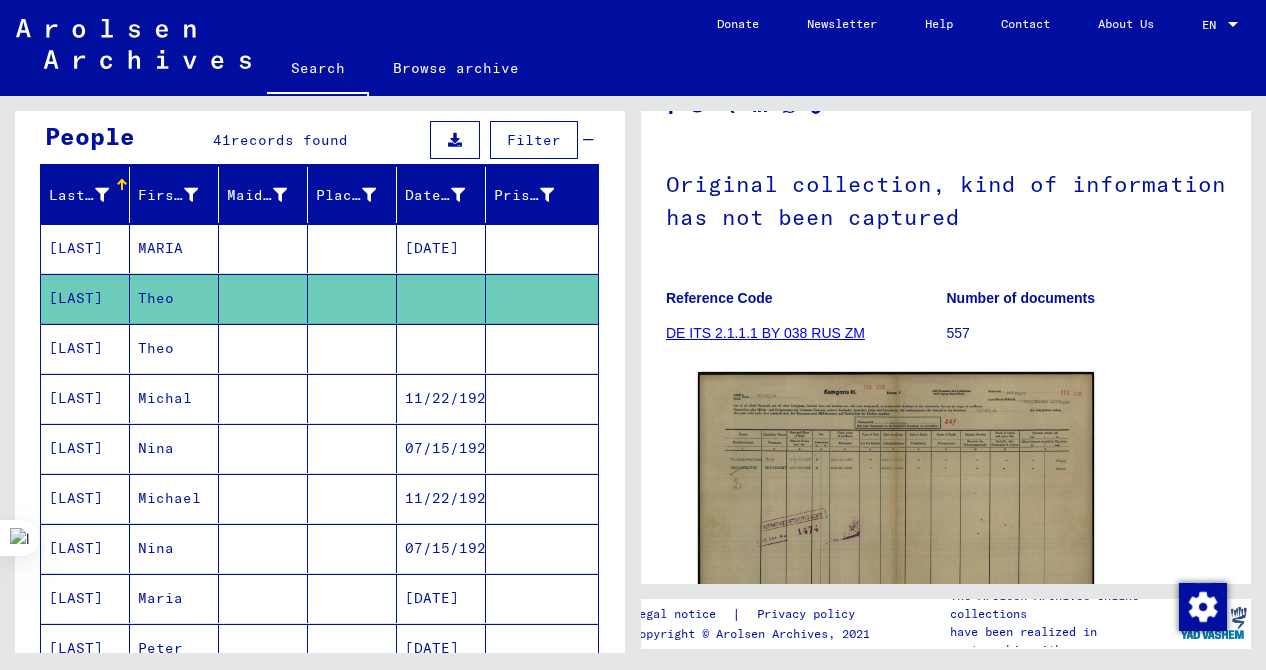 click on "BARANKEWITSCH" at bounding box center (85, 398) 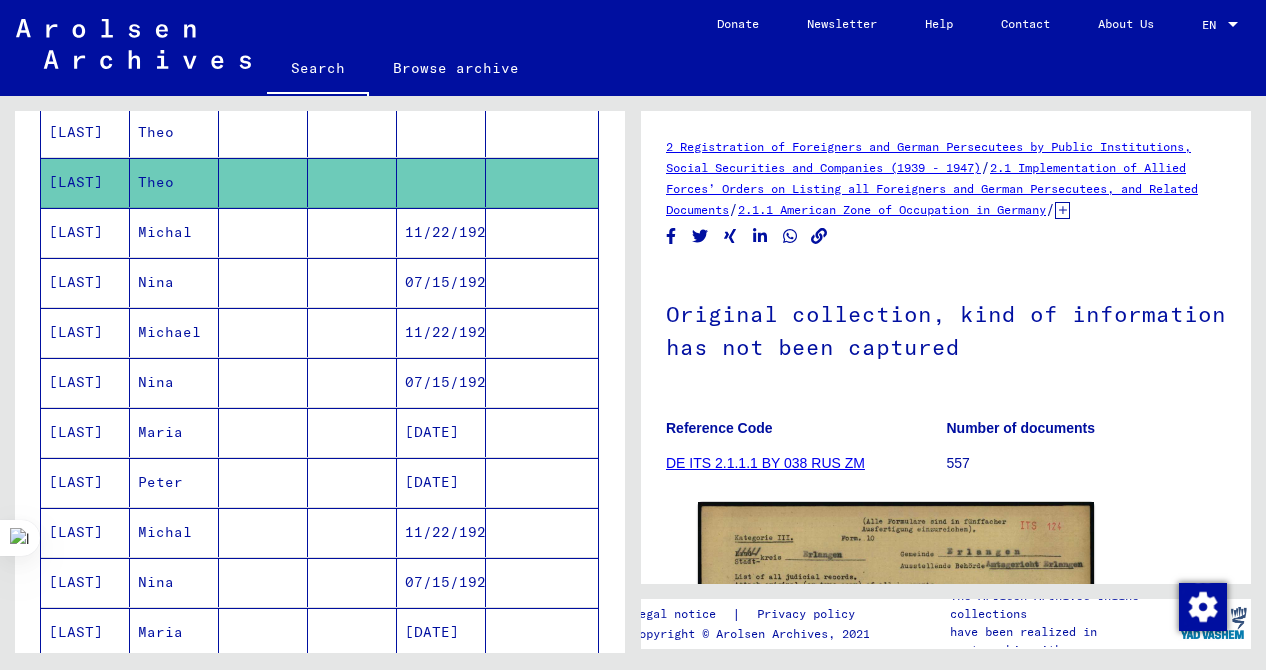 scroll, scrollTop: 382, scrollLeft: 0, axis: vertical 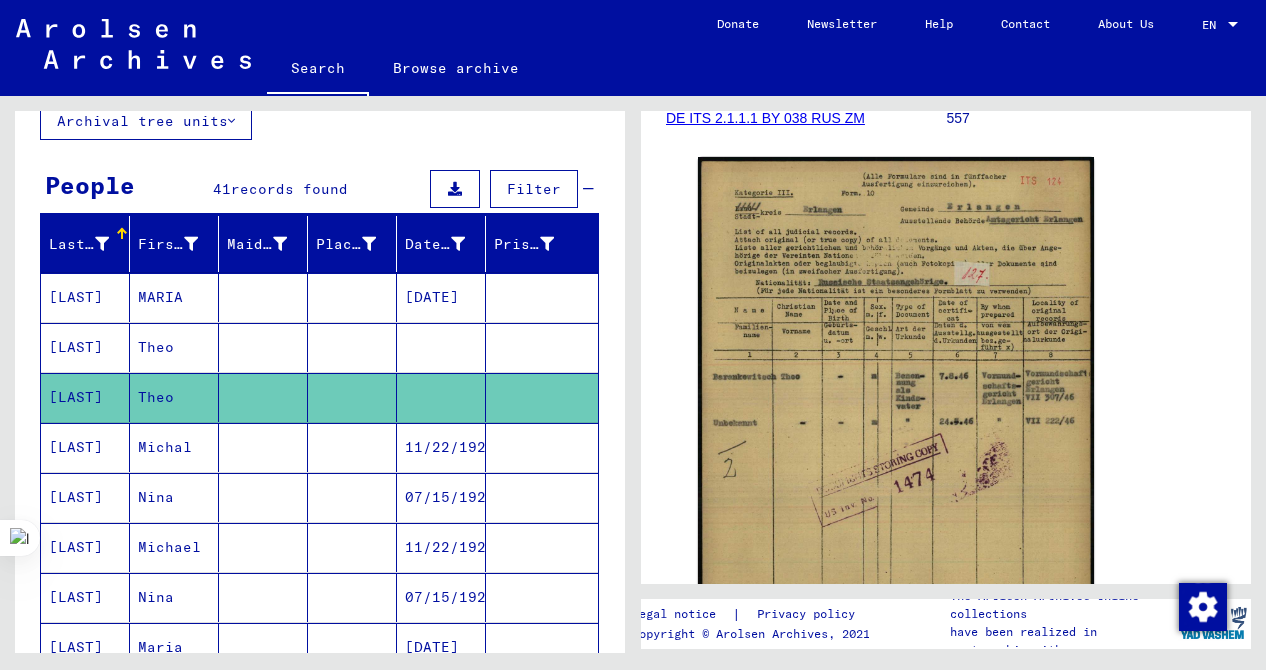 click on "Theo" at bounding box center (174, 397) 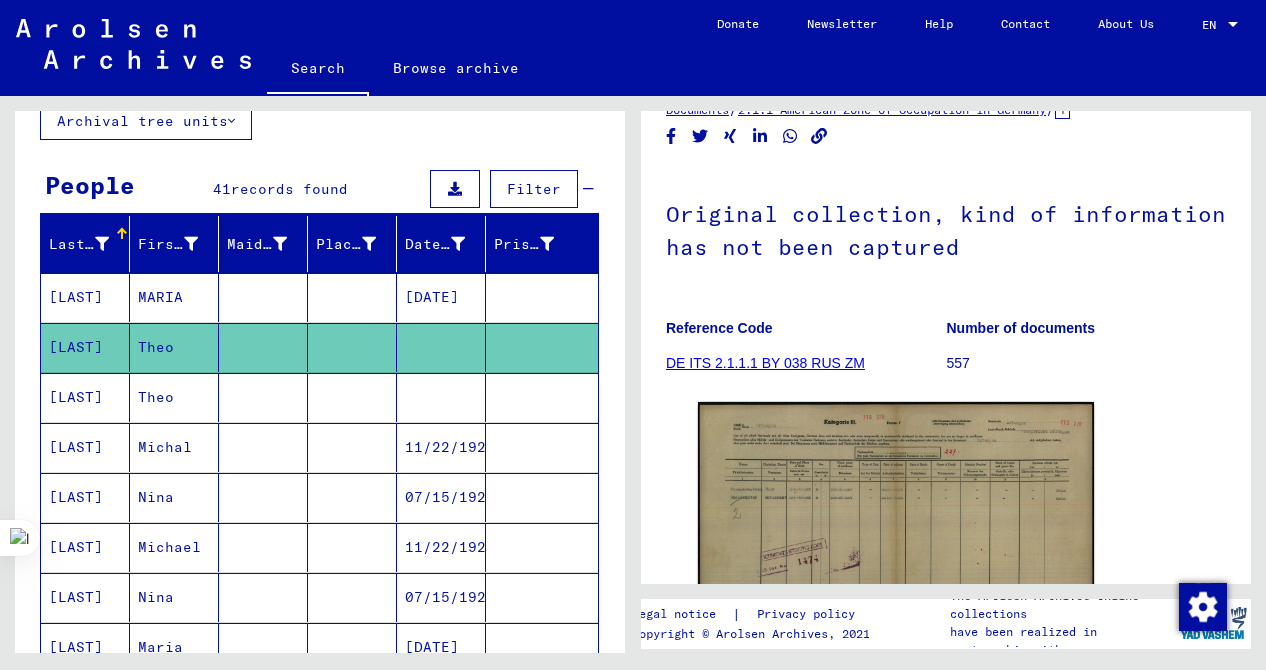 scroll, scrollTop: 389, scrollLeft: 0, axis: vertical 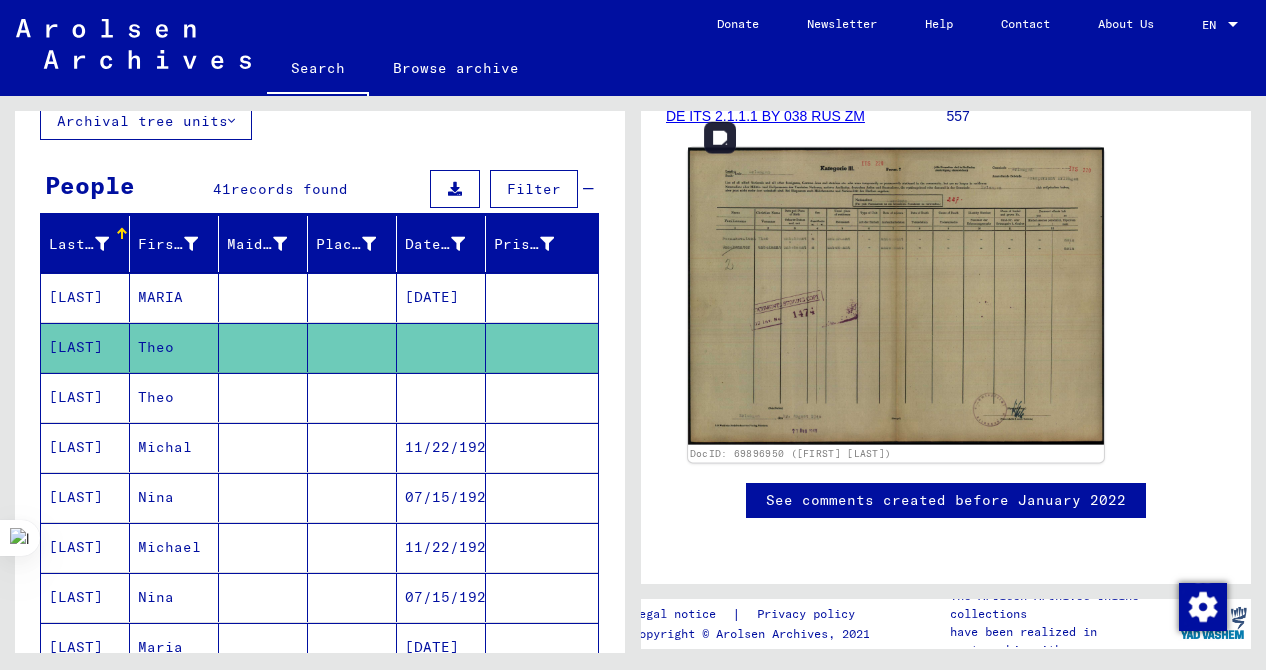 click 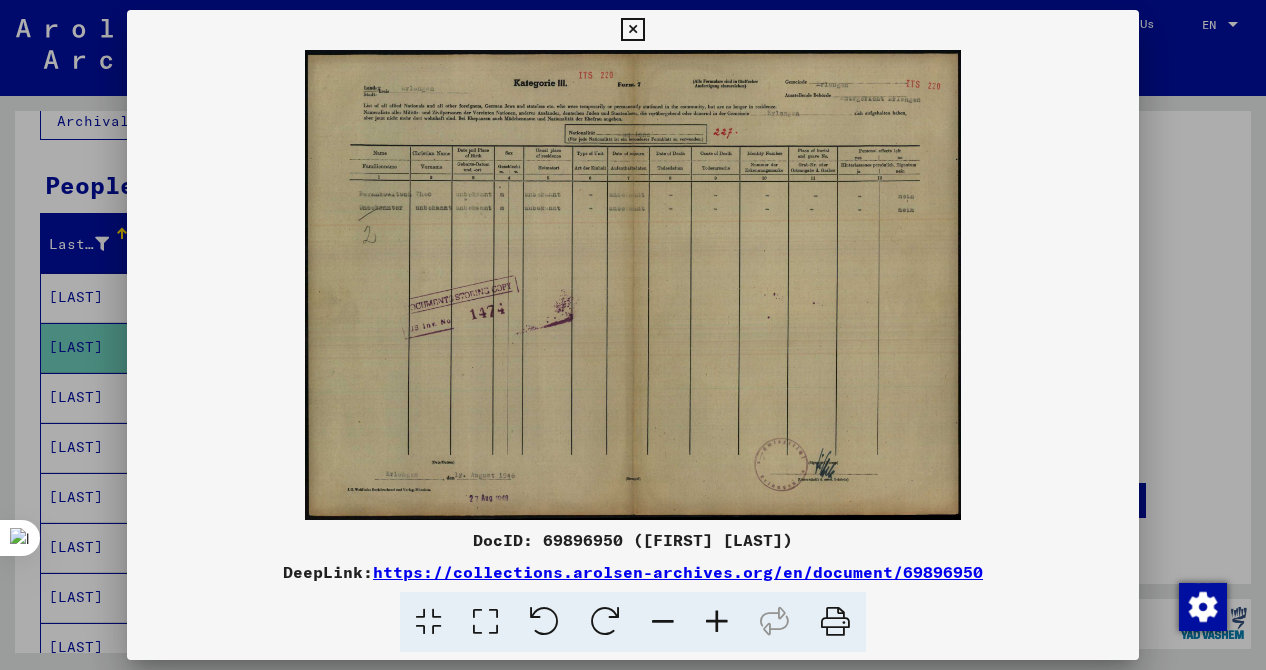 click at bounding box center (633, 335) 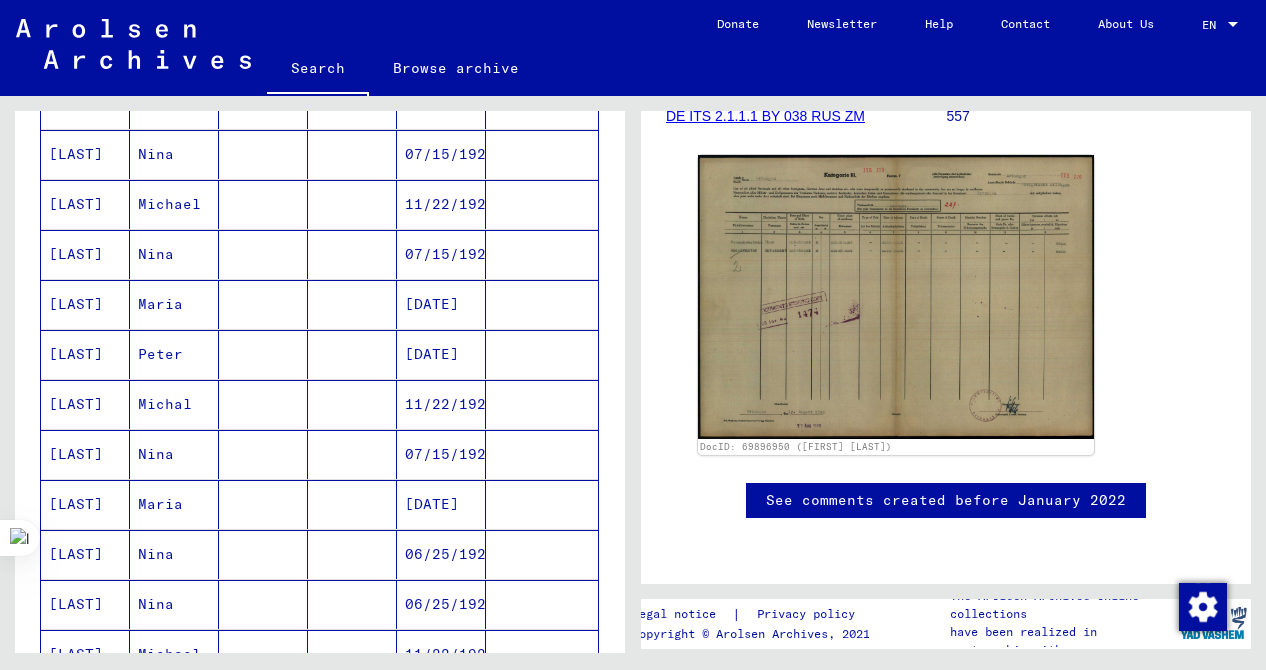 scroll, scrollTop: 487, scrollLeft: 0, axis: vertical 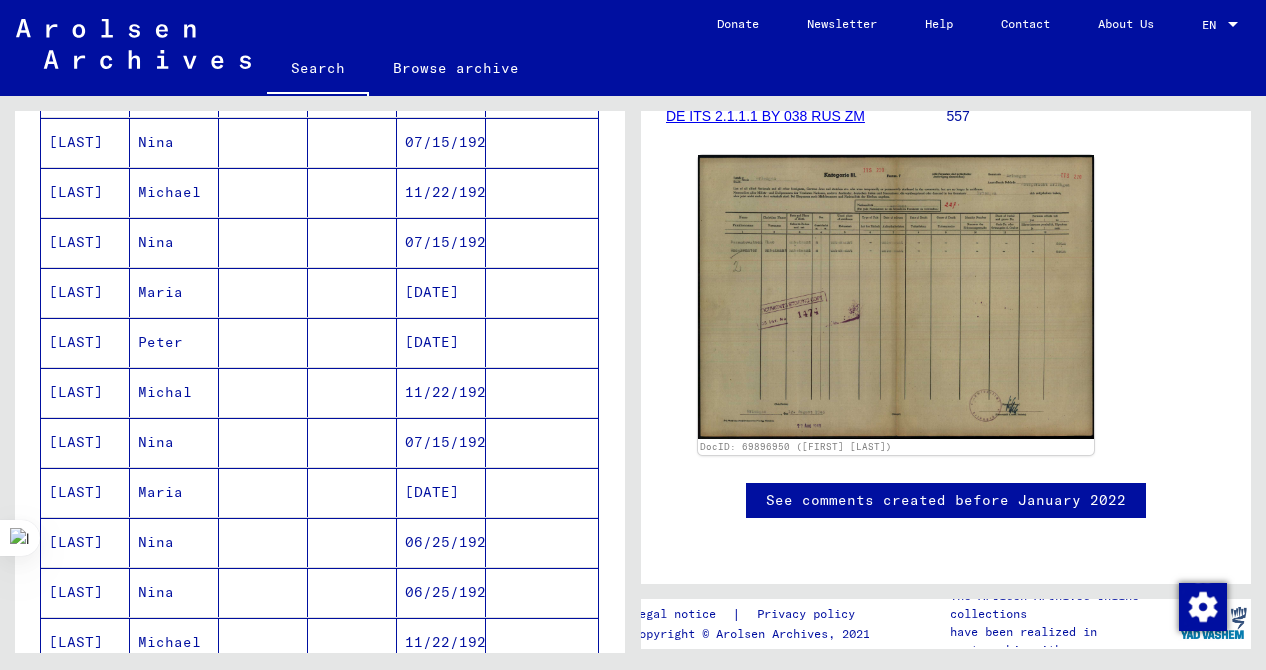 click on "Michal" at bounding box center [174, 442] 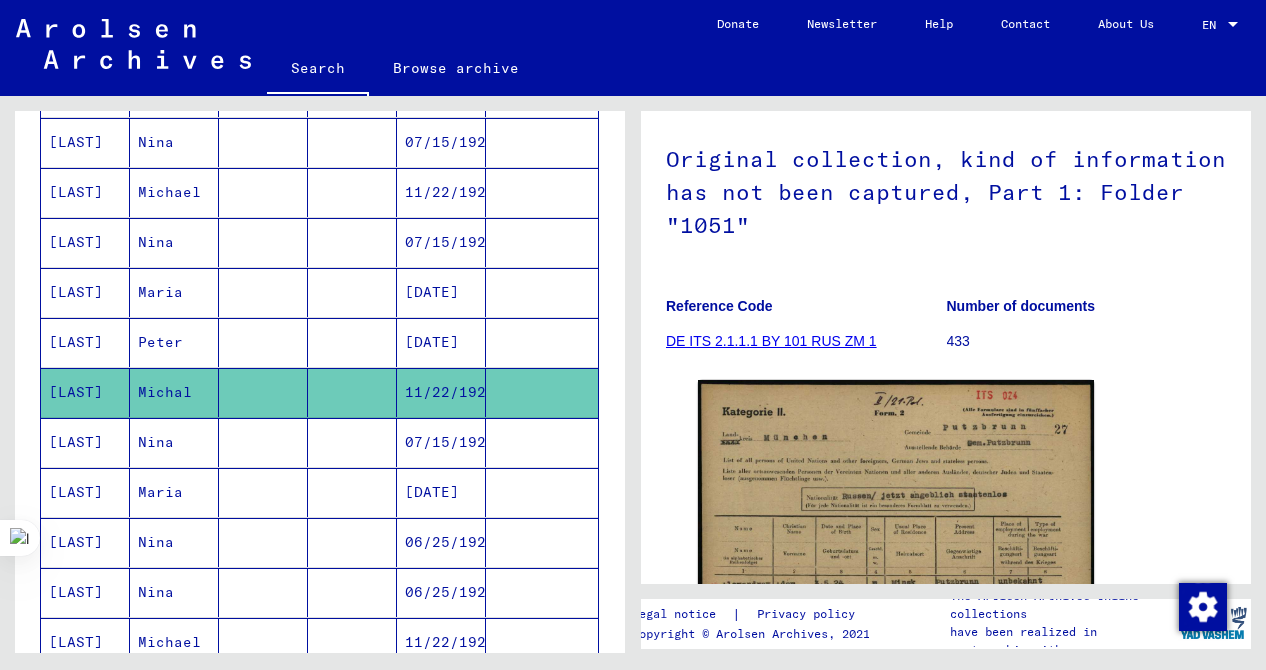 scroll, scrollTop: 187, scrollLeft: 0, axis: vertical 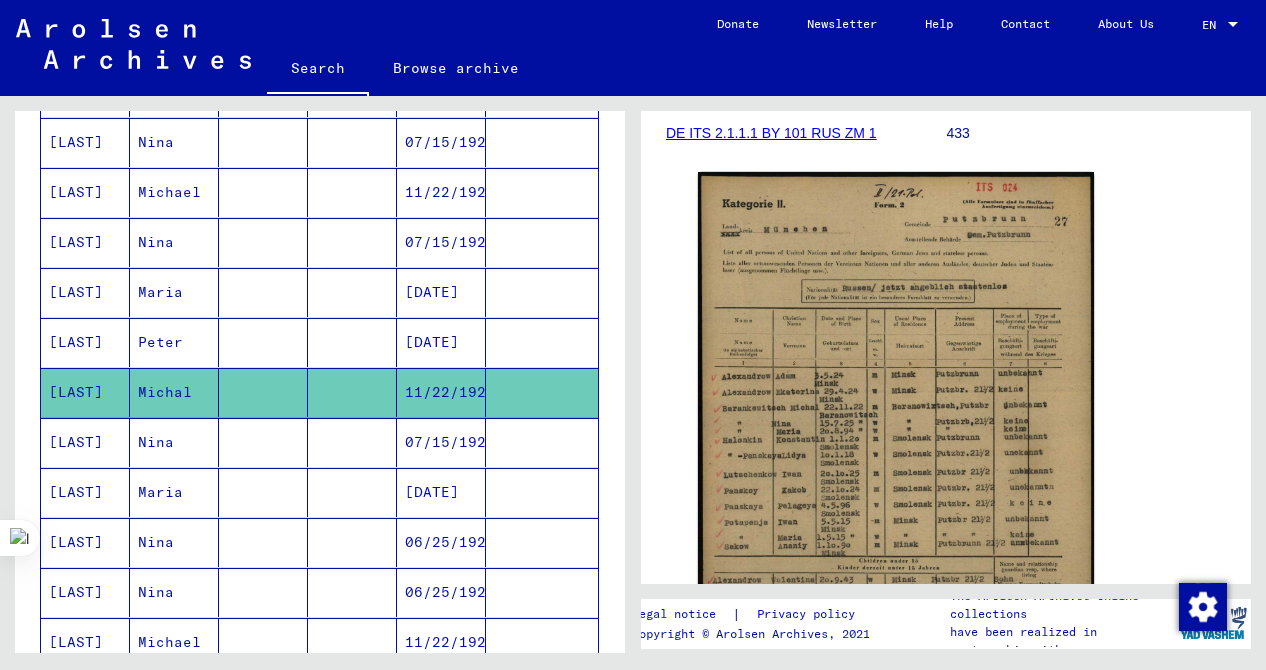click 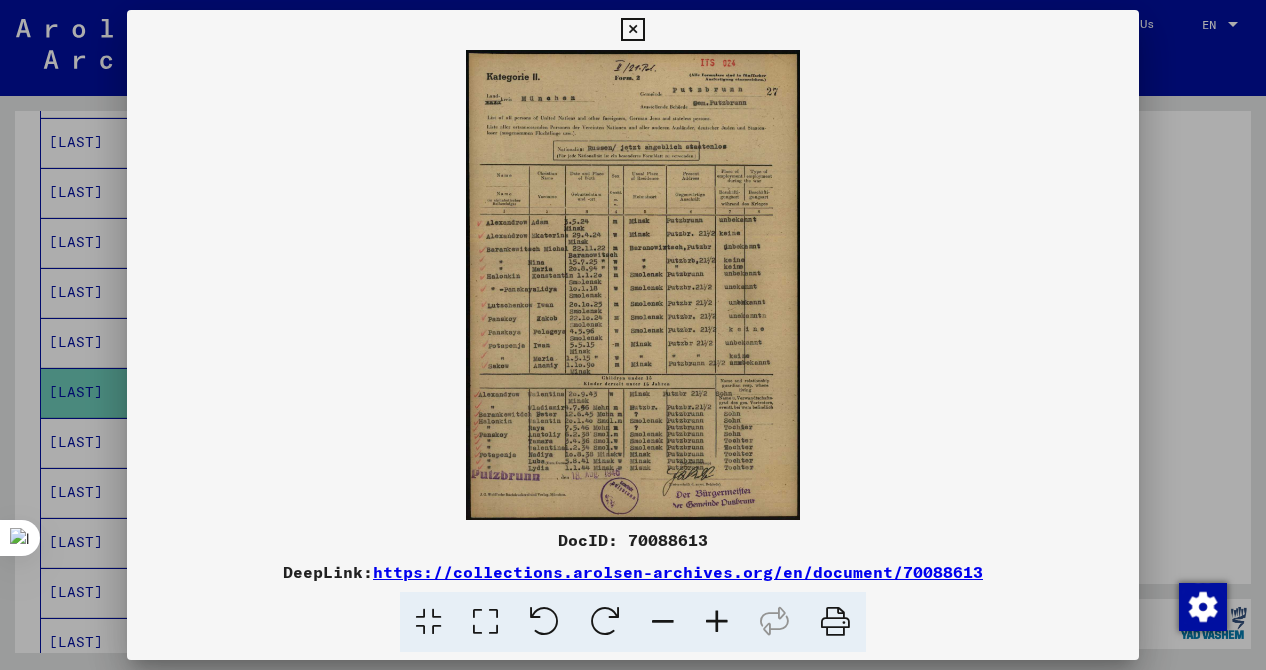 click at bounding box center [717, 622] 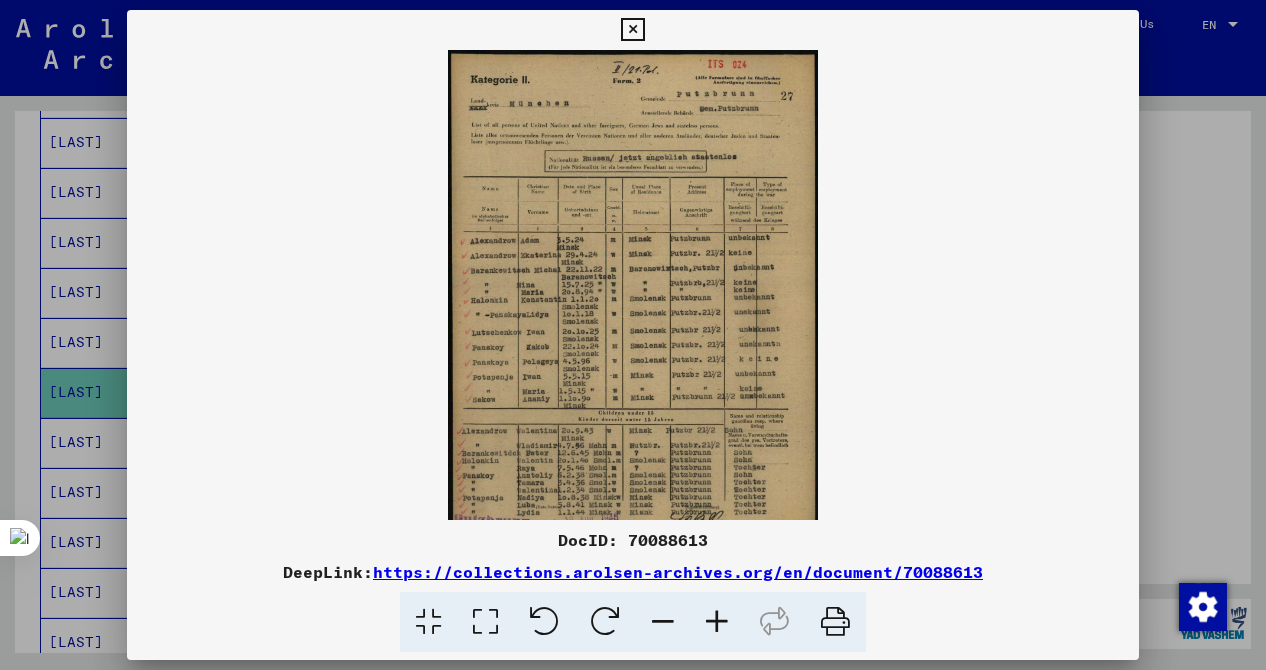 click at bounding box center (717, 622) 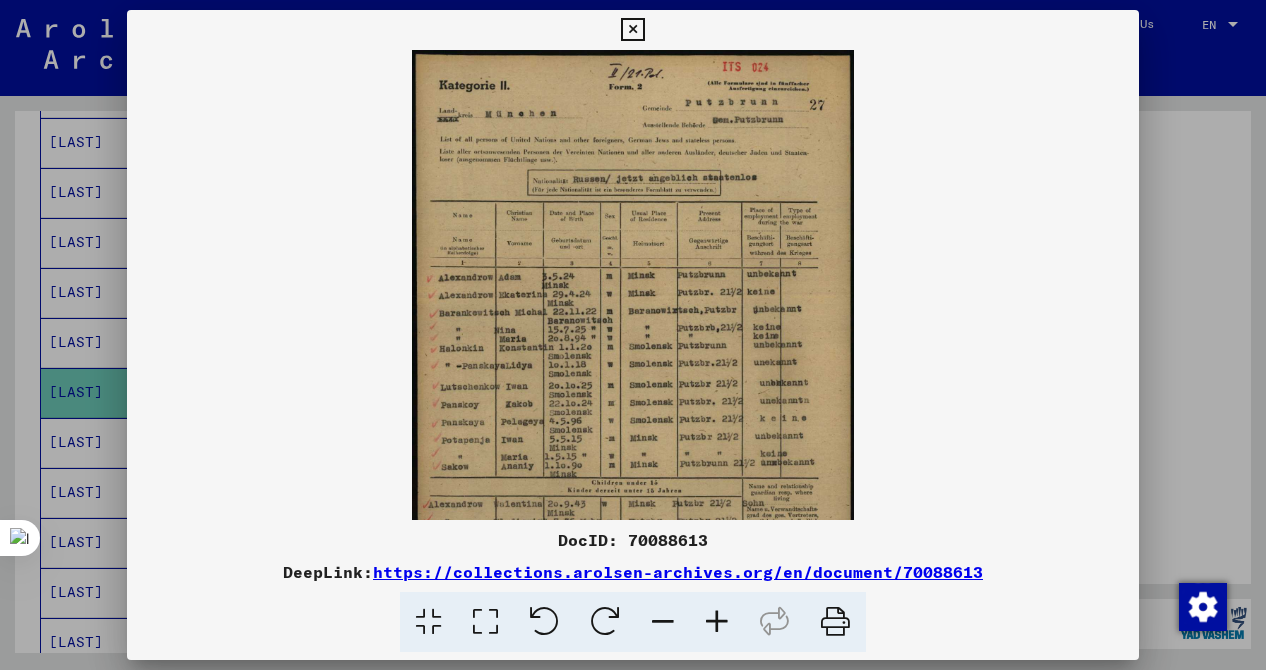 click at bounding box center [717, 622] 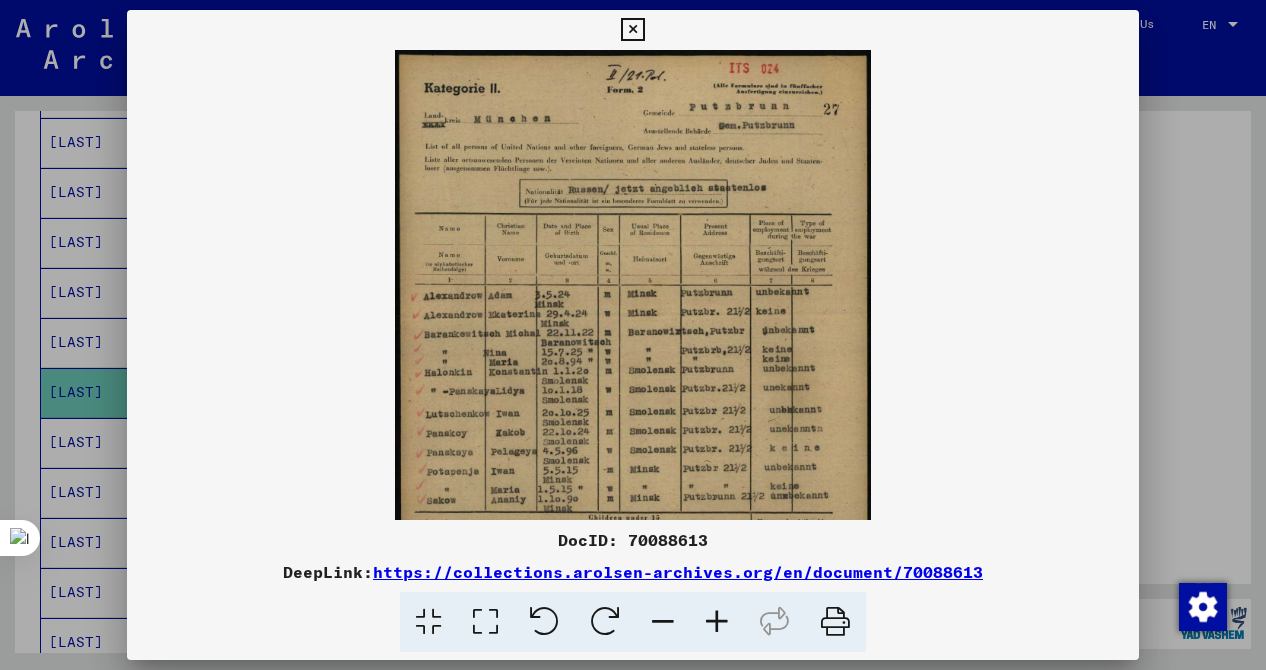 click at bounding box center (717, 622) 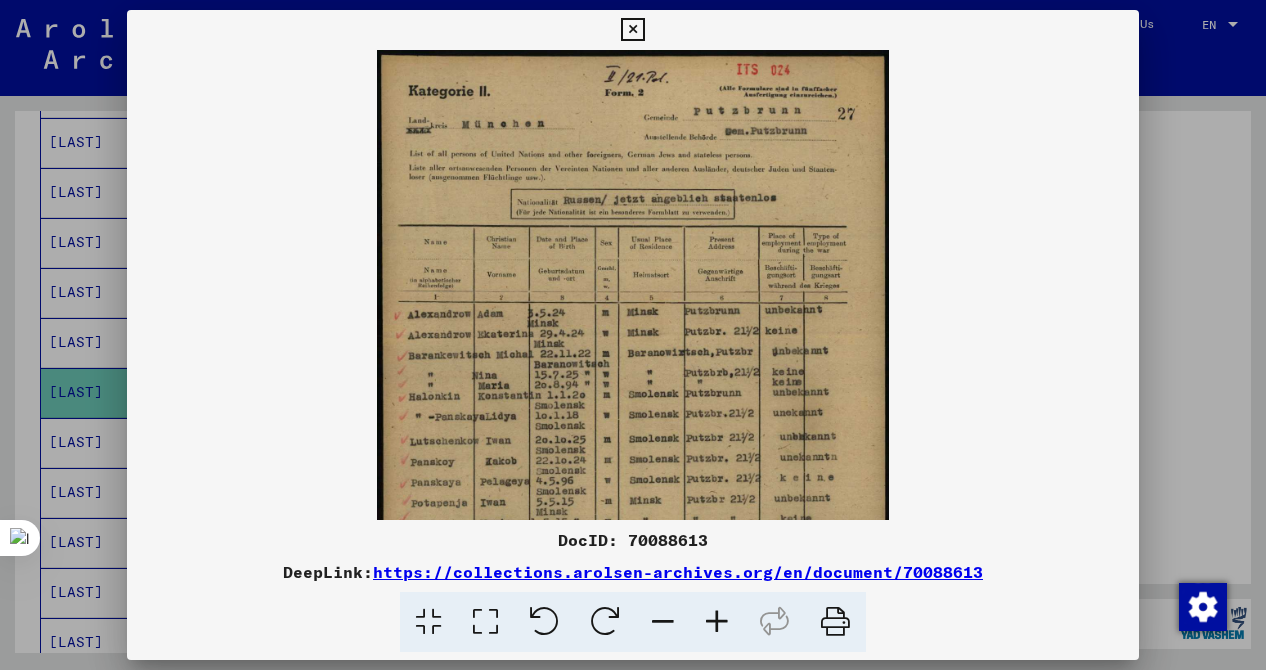 click at bounding box center (717, 622) 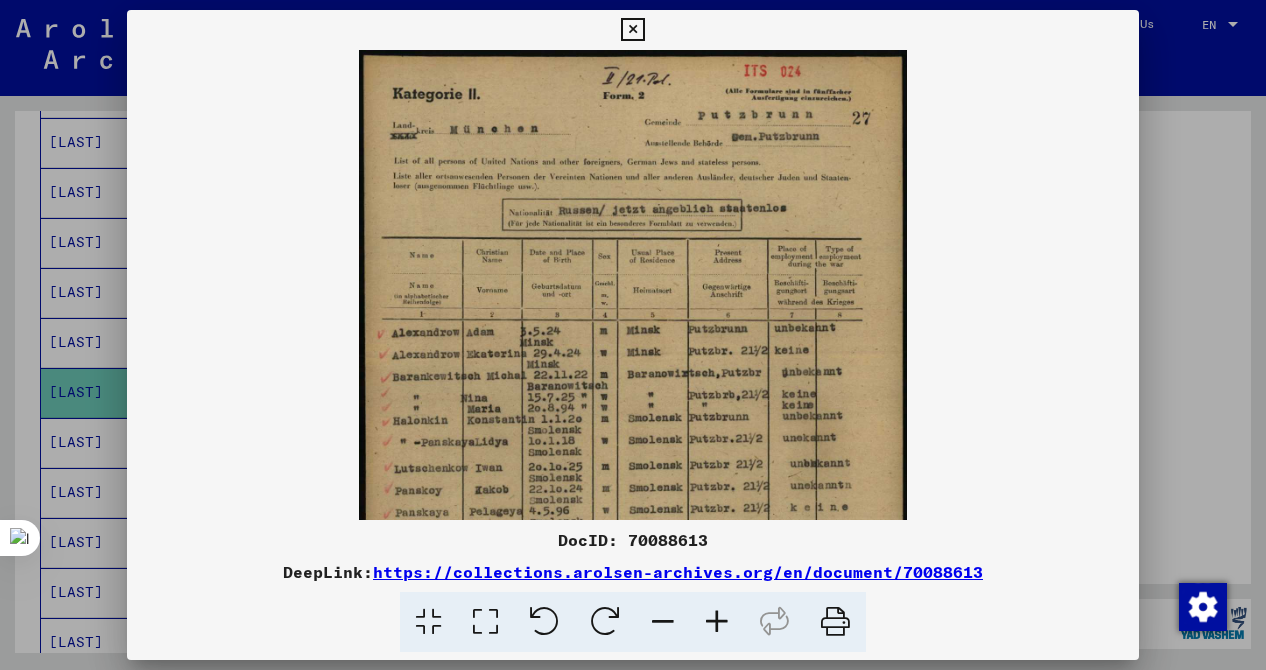 click at bounding box center (717, 622) 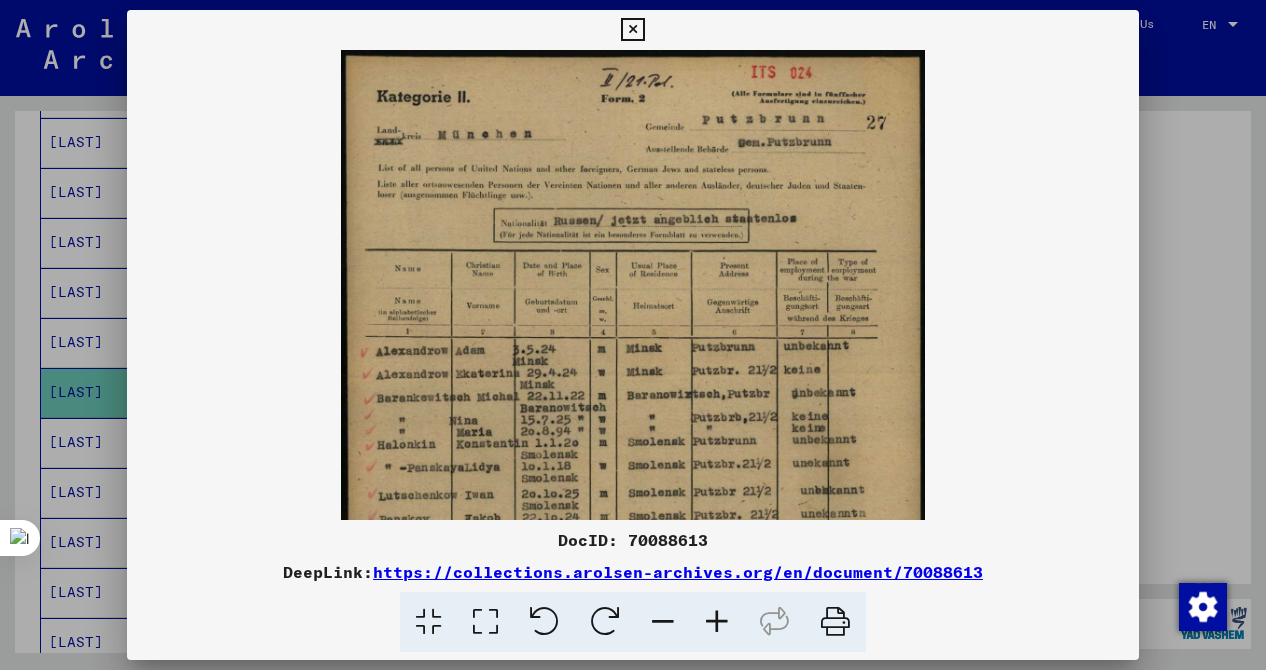 click at bounding box center (717, 622) 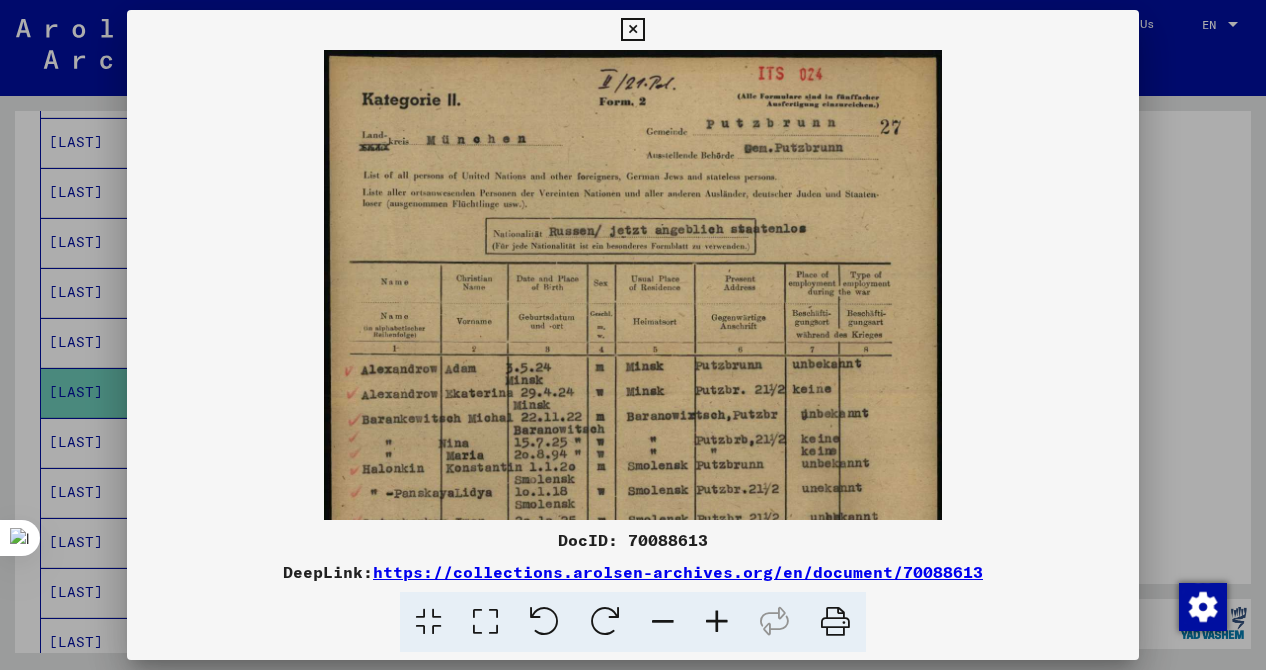 click at bounding box center (717, 622) 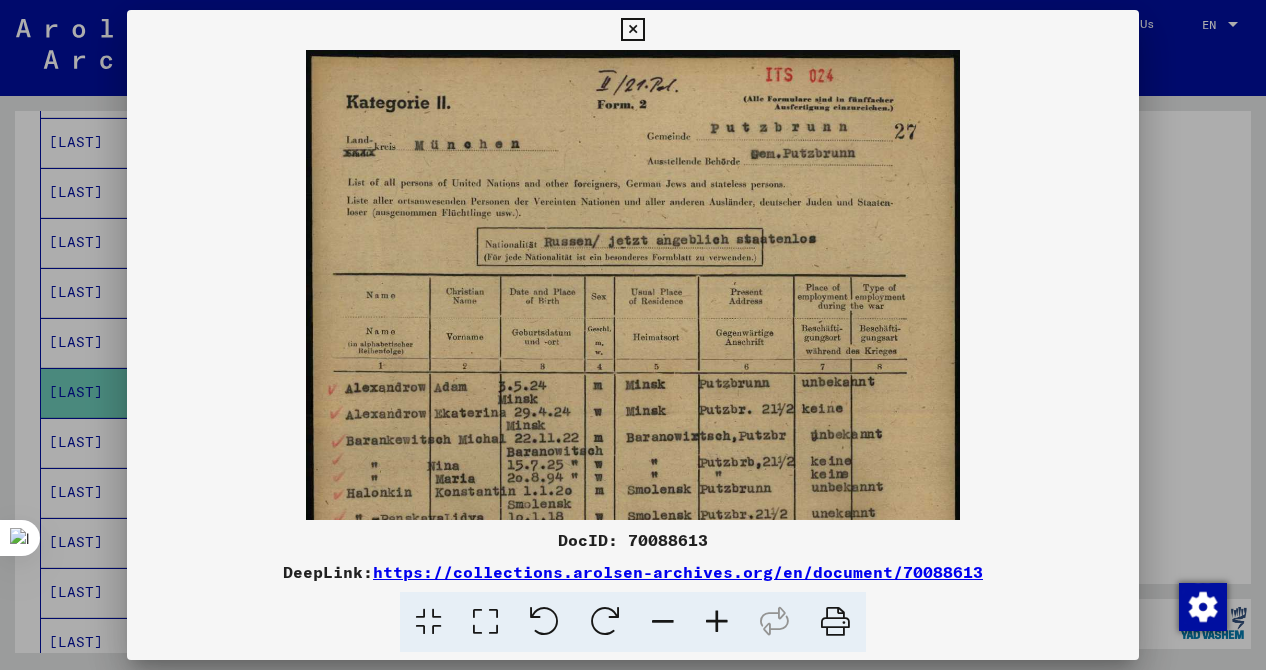 click at bounding box center (717, 622) 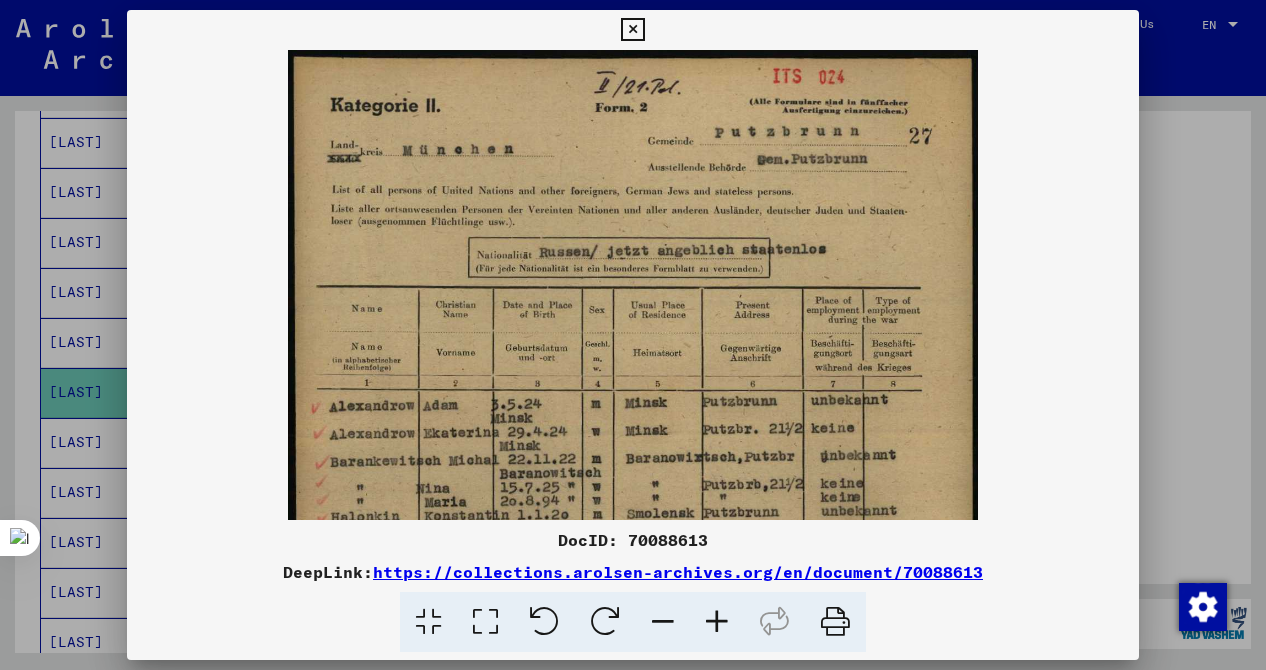 click at bounding box center (633, 335) 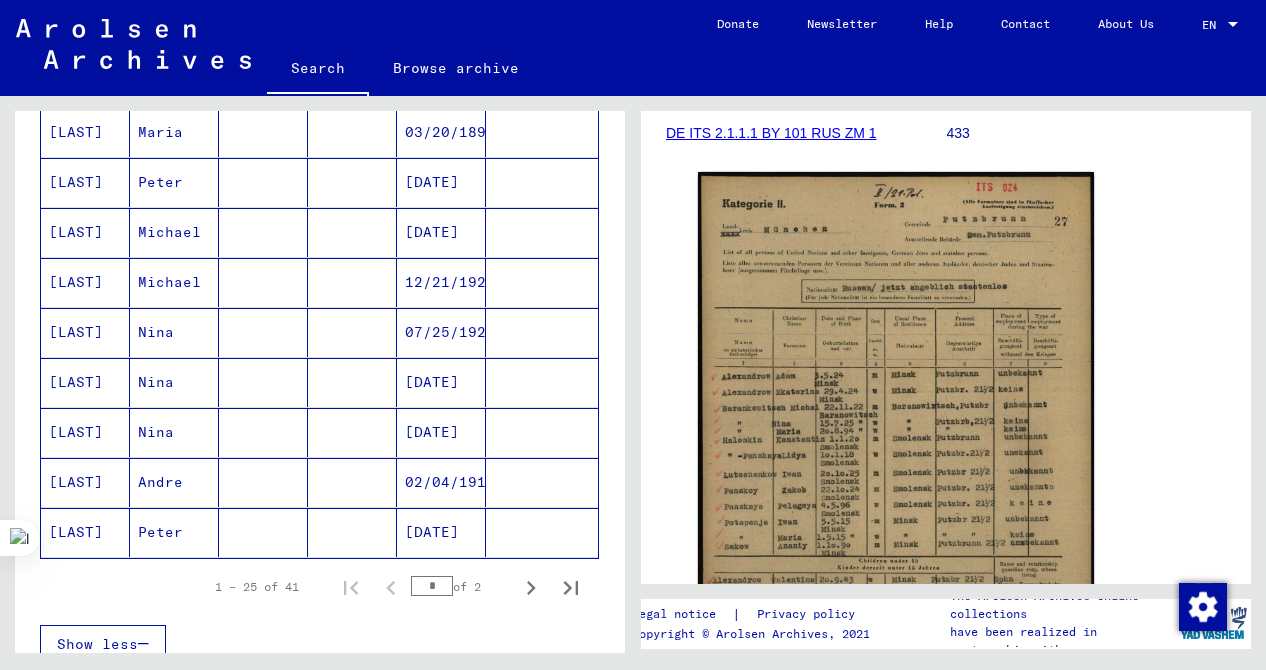scroll, scrollTop: 1103, scrollLeft: 0, axis: vertical 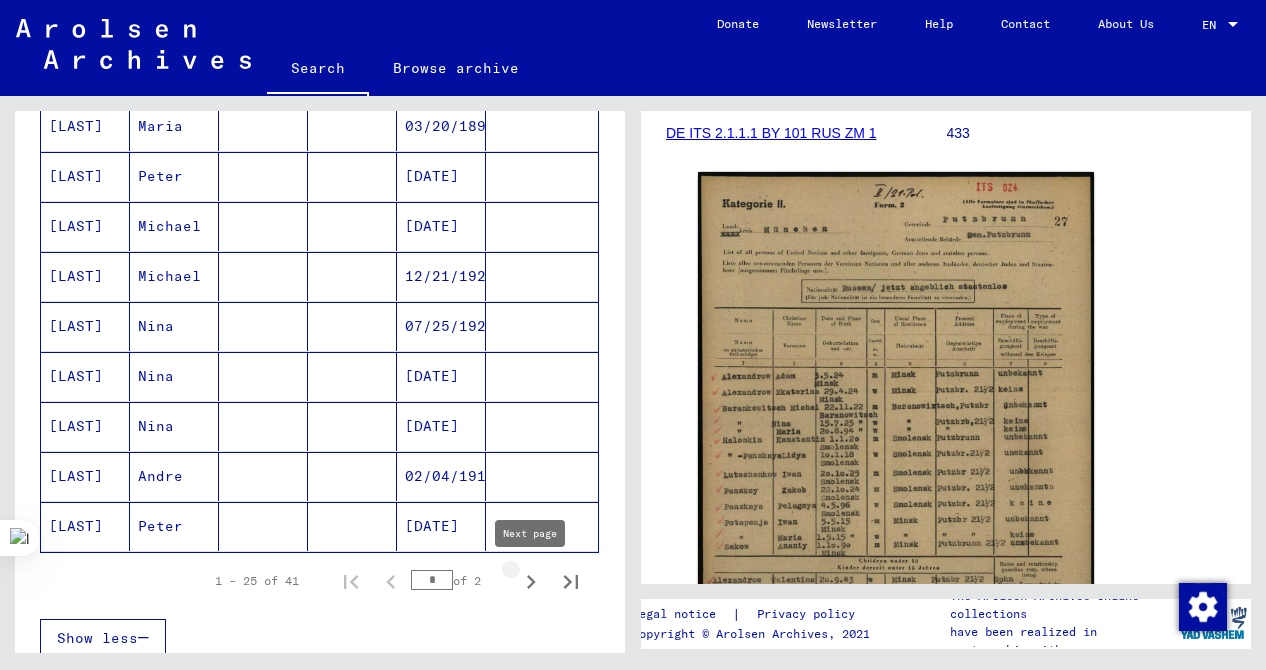click 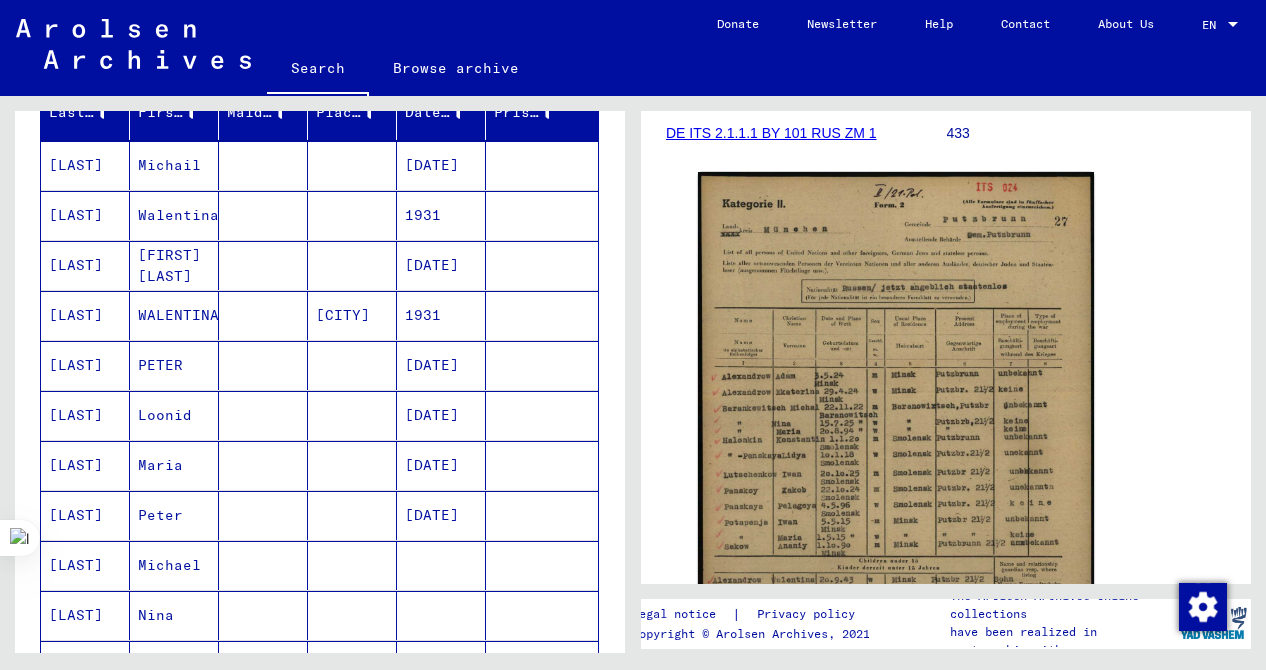 scroll, scrollTop: 246, scrollLeft: 0, axis: vertical 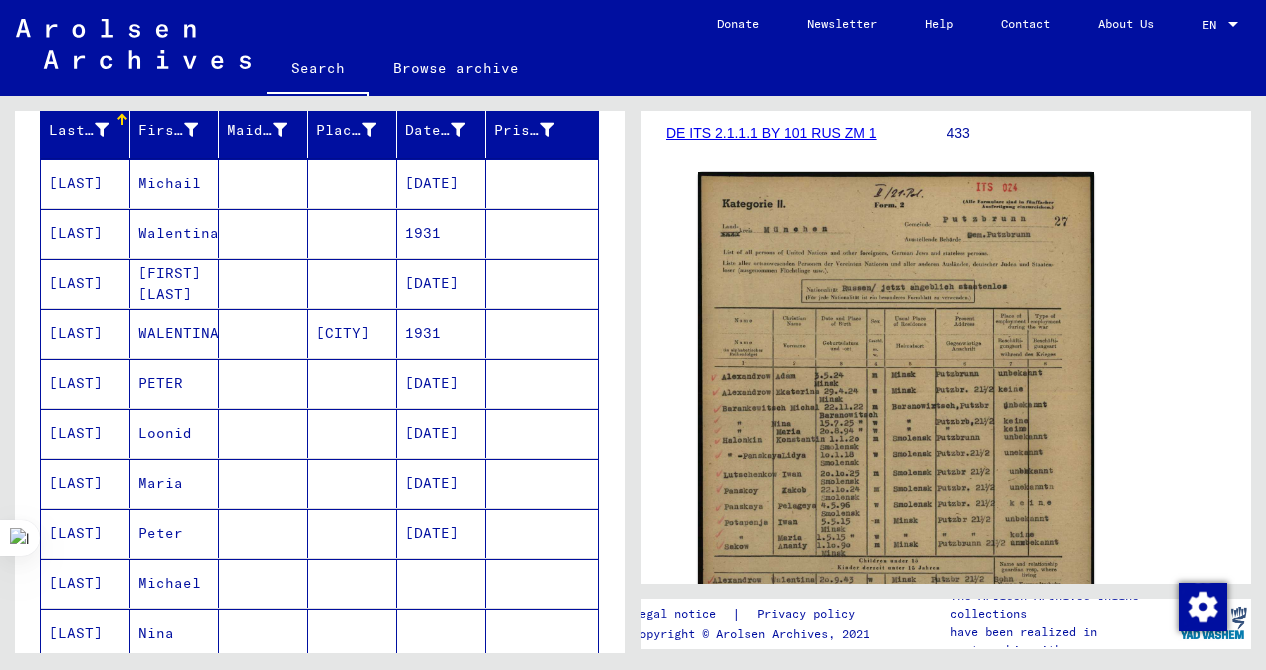 click on "Walentina" at bounding box center (174, 283) 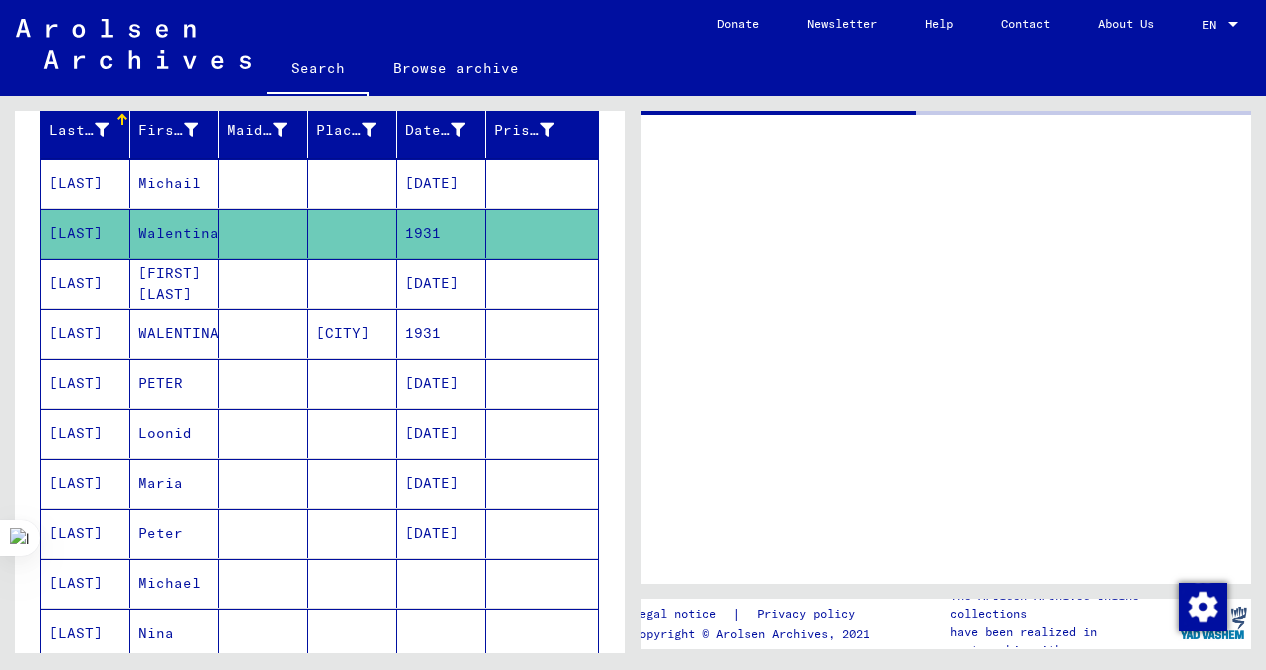 scroll, scrollTop: 0, scrollLeft: 0, axis: both 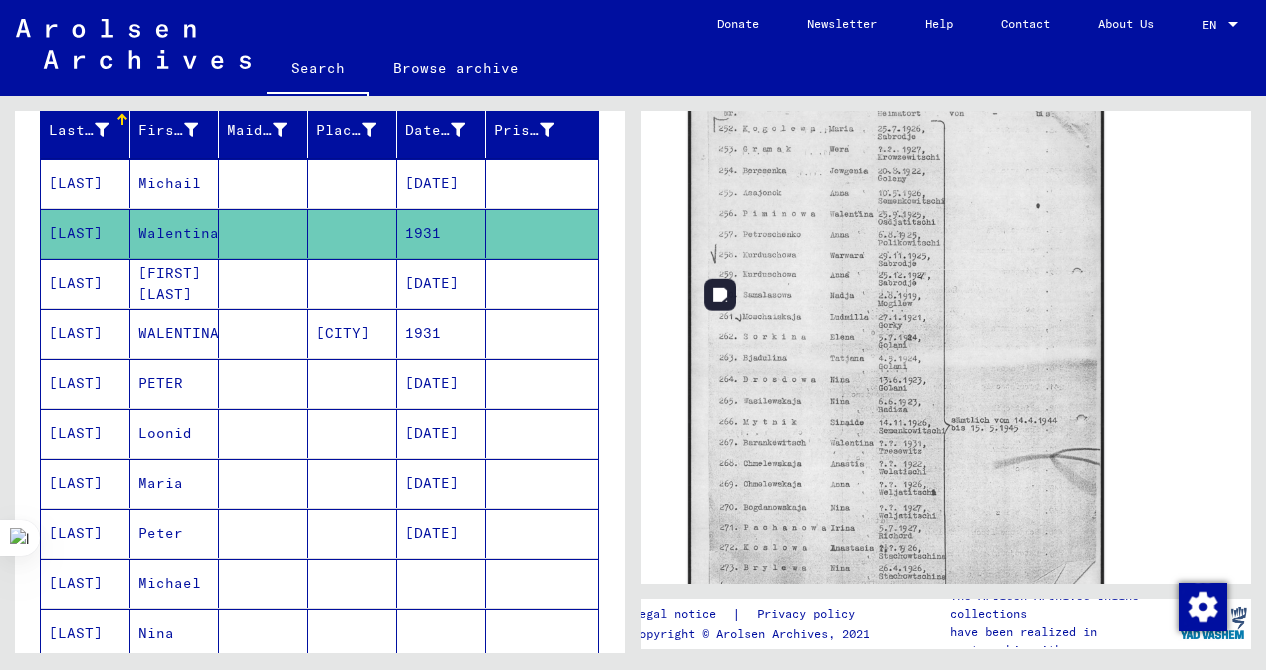 click 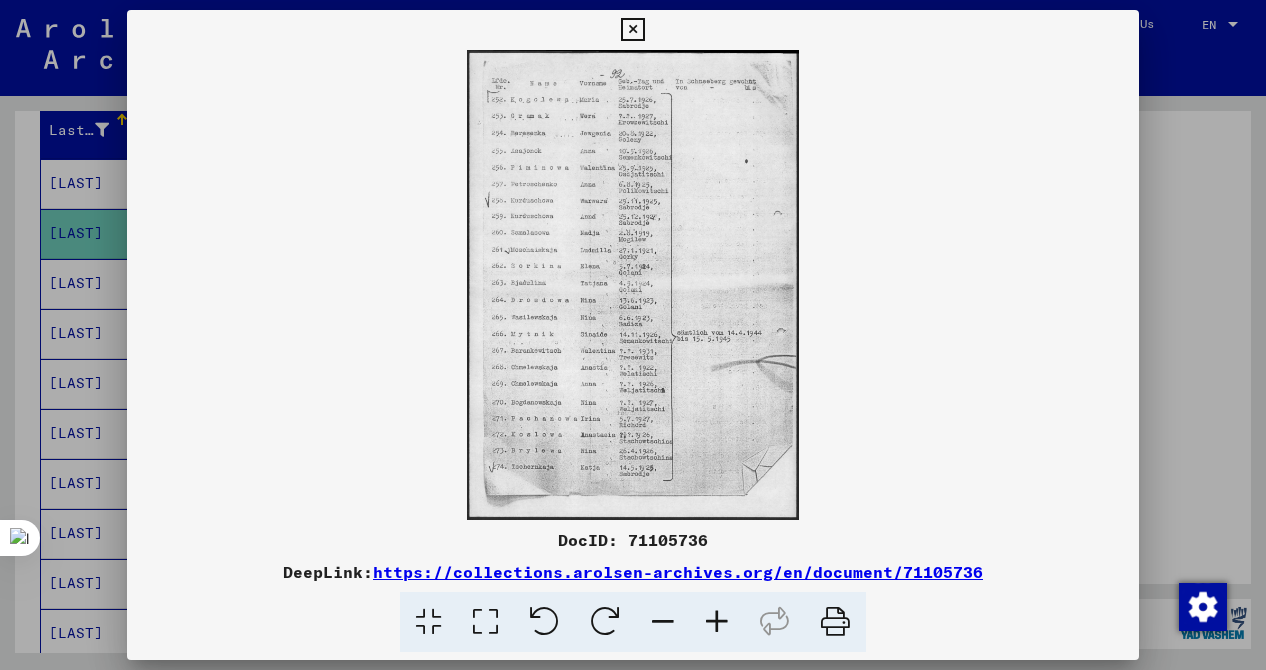 click at bounding box center (717, 622) 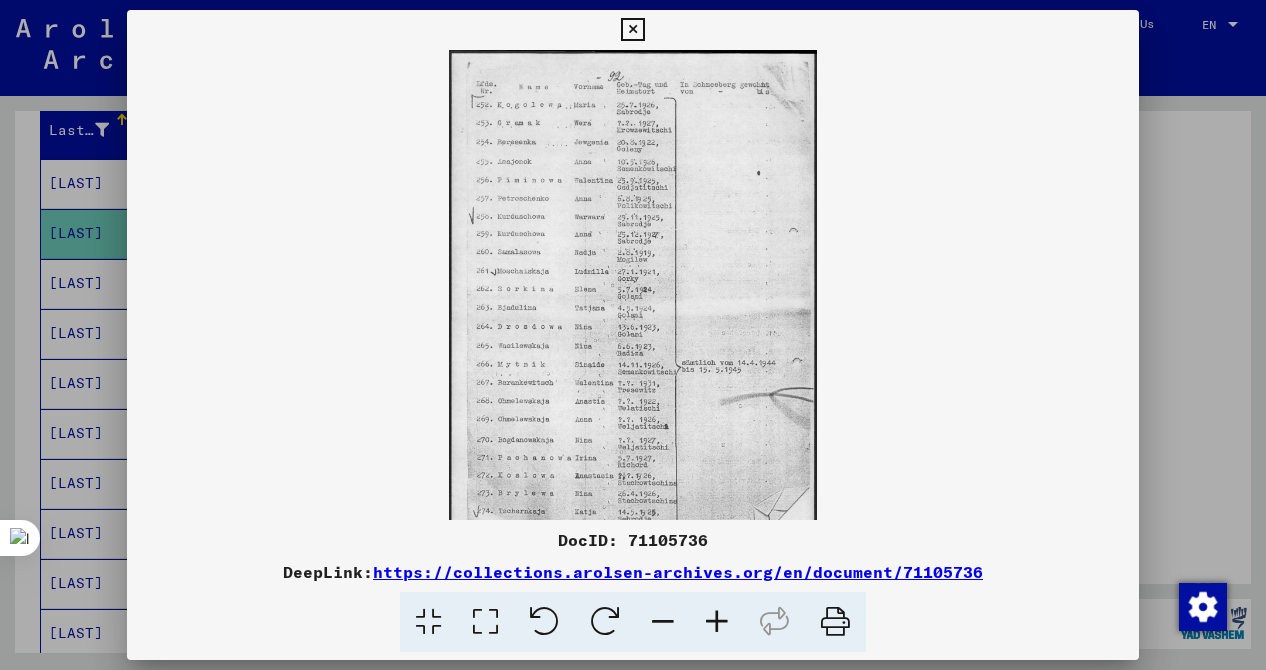 click at bounding box center (717, 622) 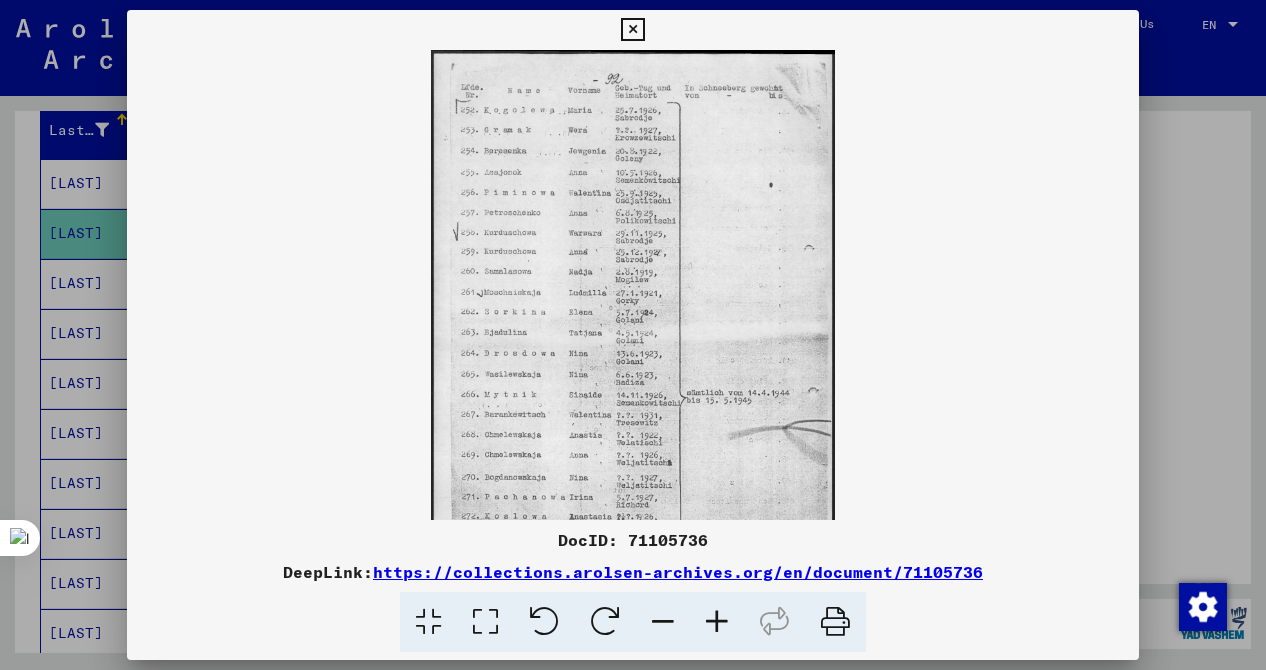 click at bounding box center (717, 622) 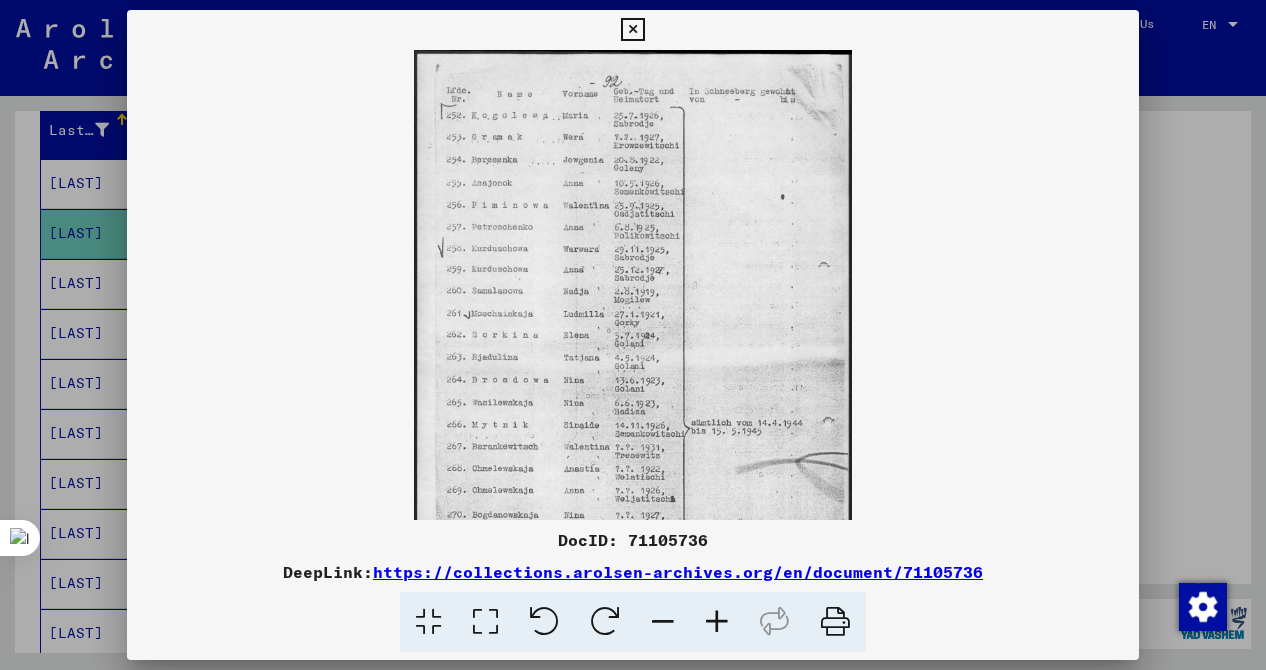 click at bounding box center [717, 622] 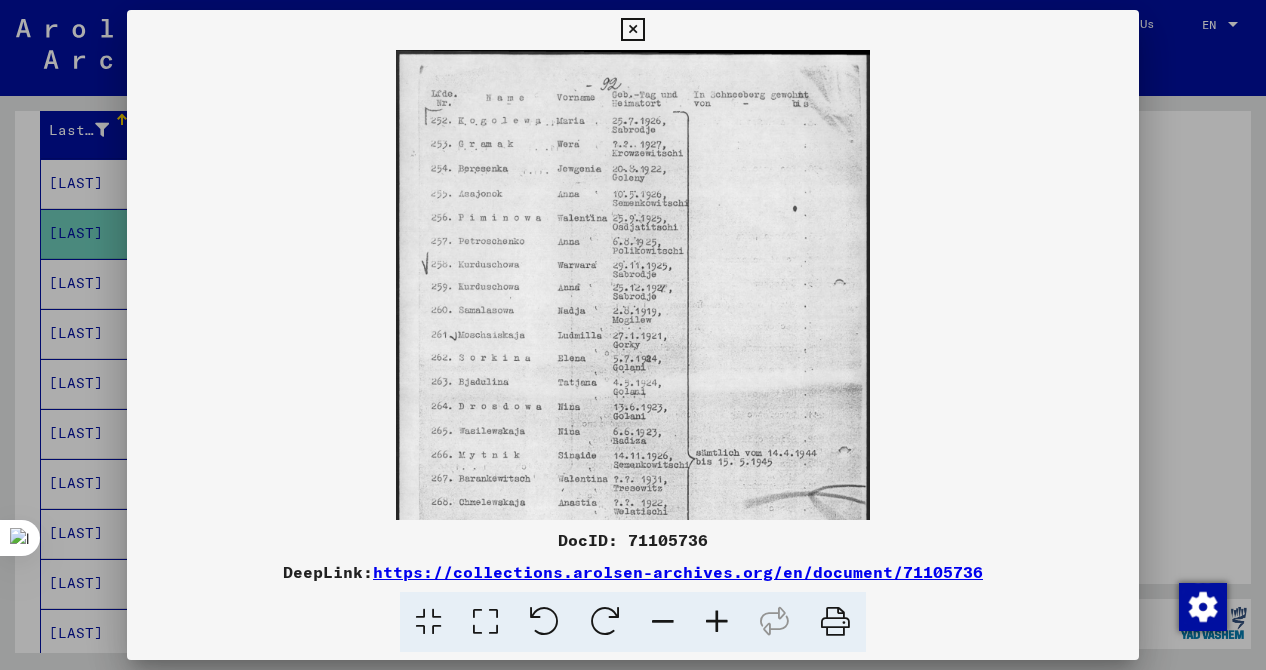 click at bounding box center (717, 622) 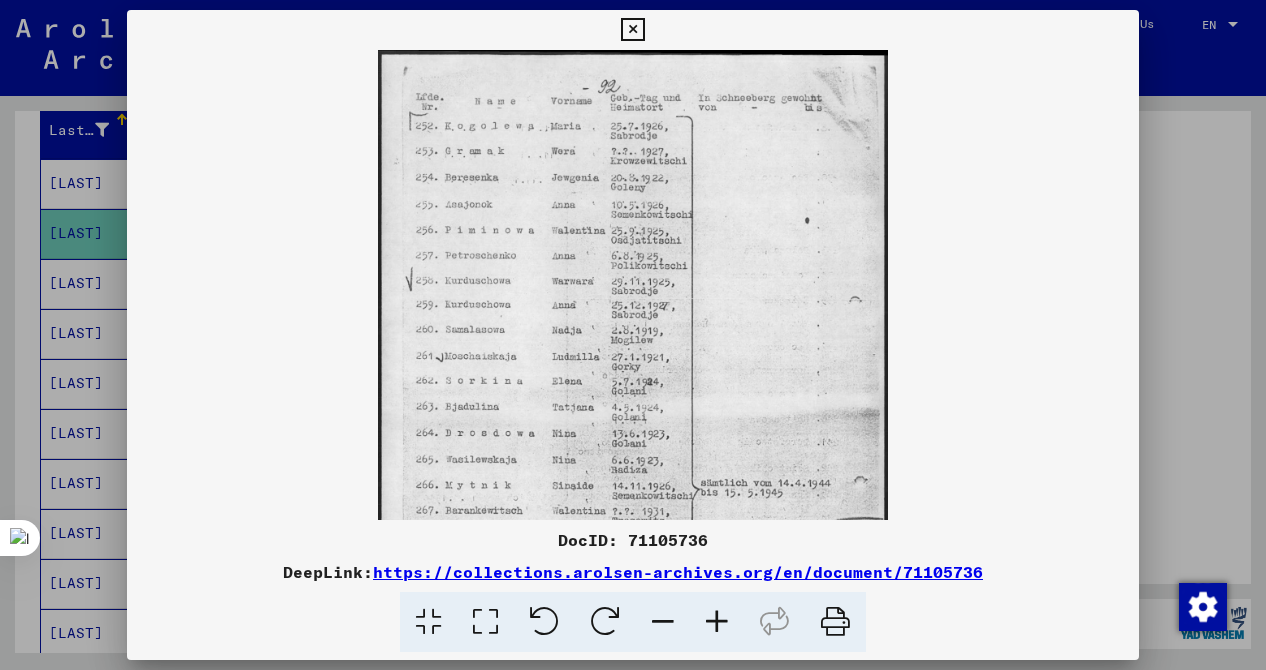 click at bounding box center (633, 335) 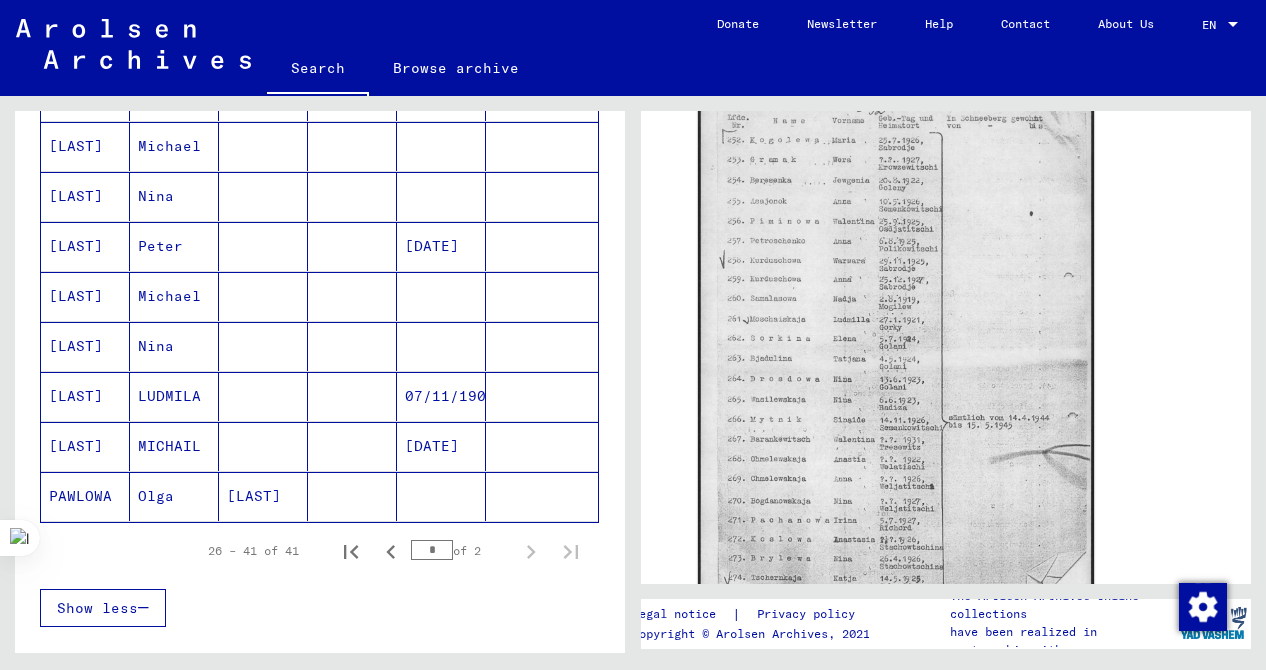 scroll, scrollTop: 696, scrollLeft: 0, axis: vertical 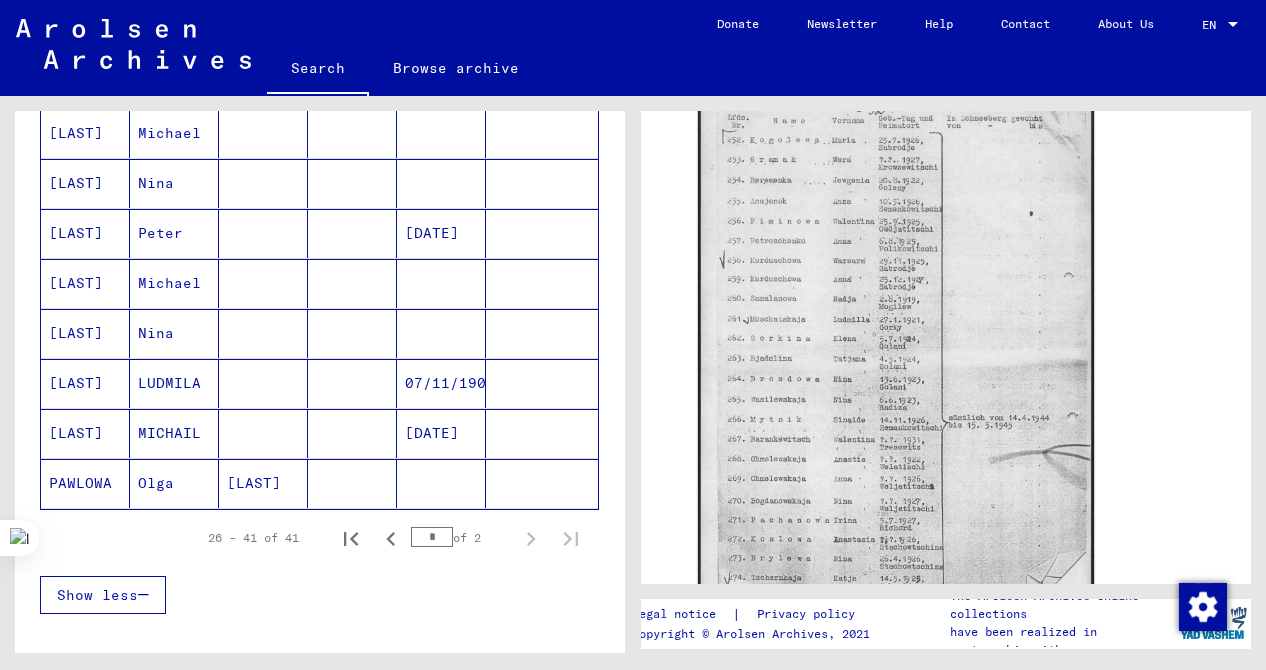 click on "LUDMILA" at bounding box center (174, 433) 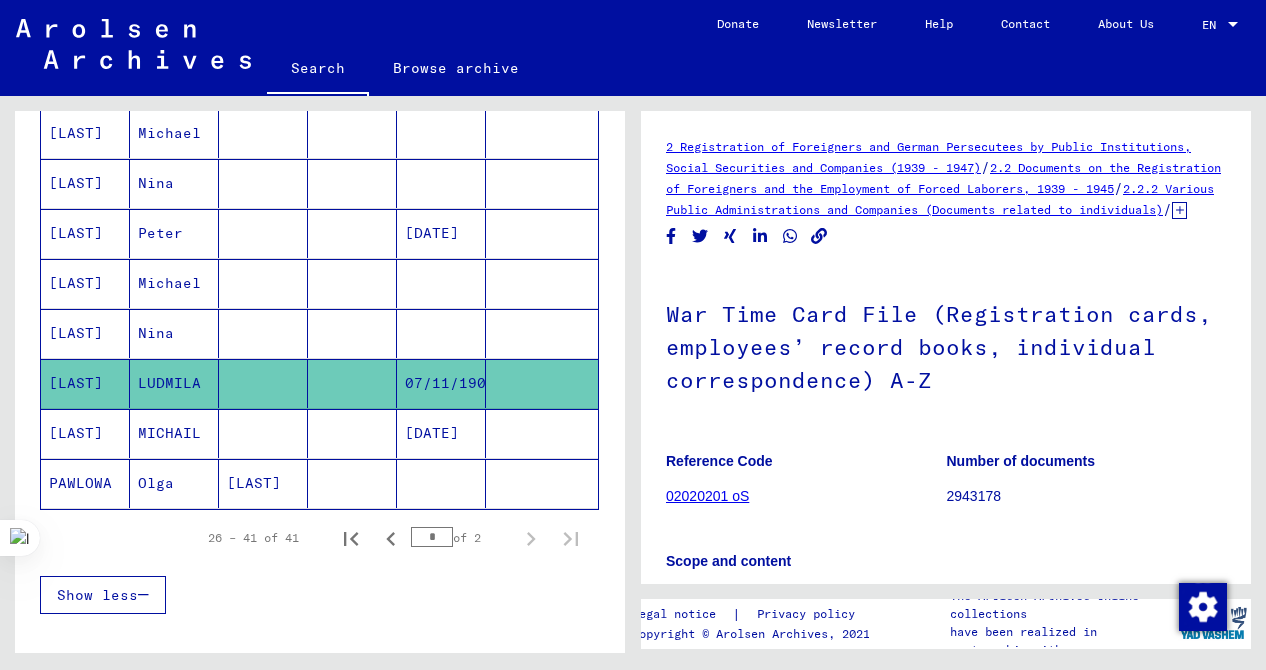 scroll, scrollTop: 0, scrollLeft: 0, axis: both 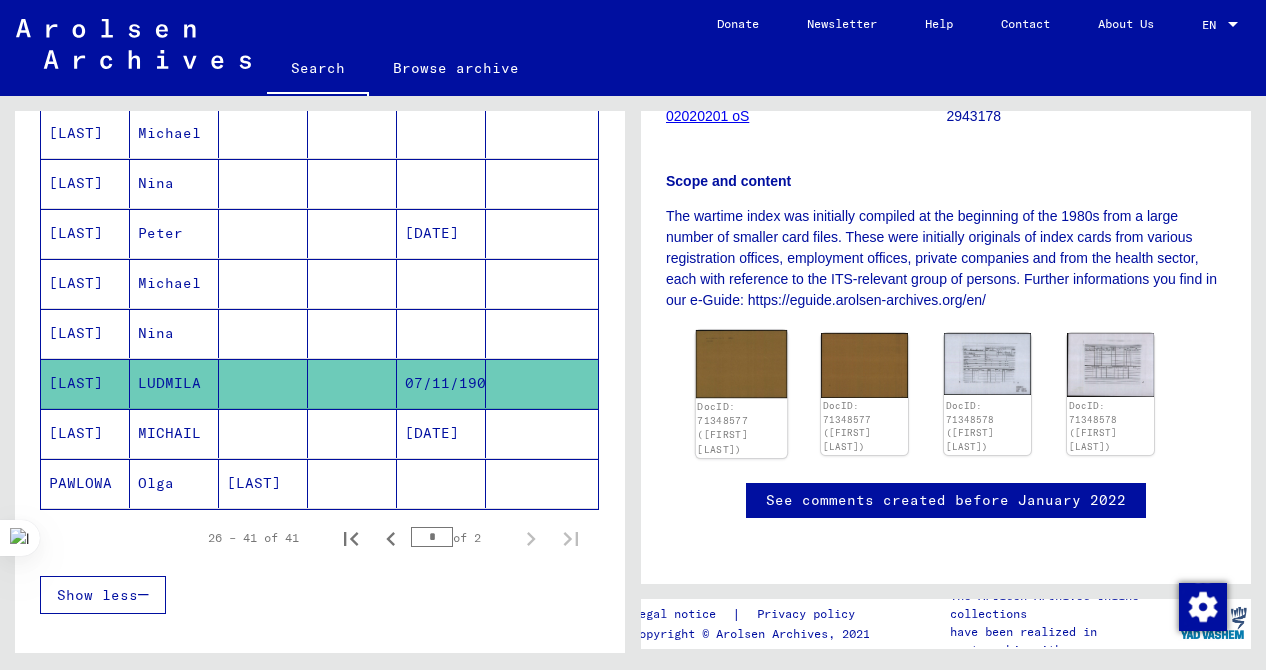 click 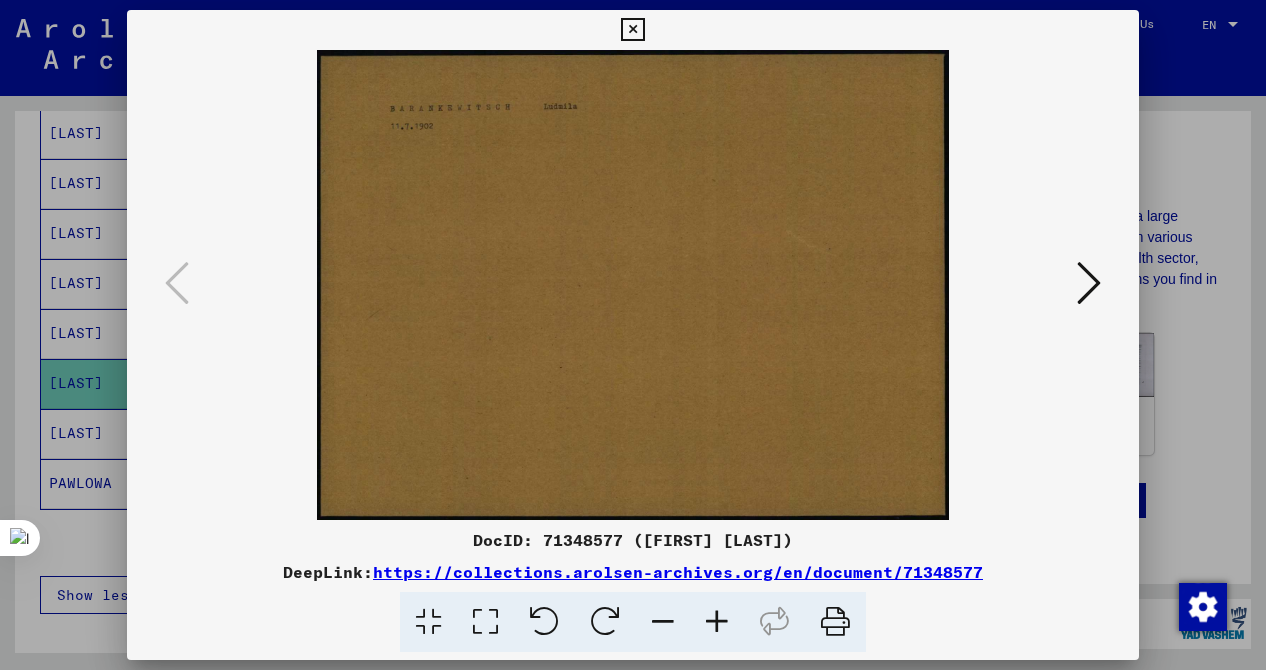drag, startPoint x: 608, startPoint y: 543, endPoint x: 816, endPoint y: 547, distance: 208.03845 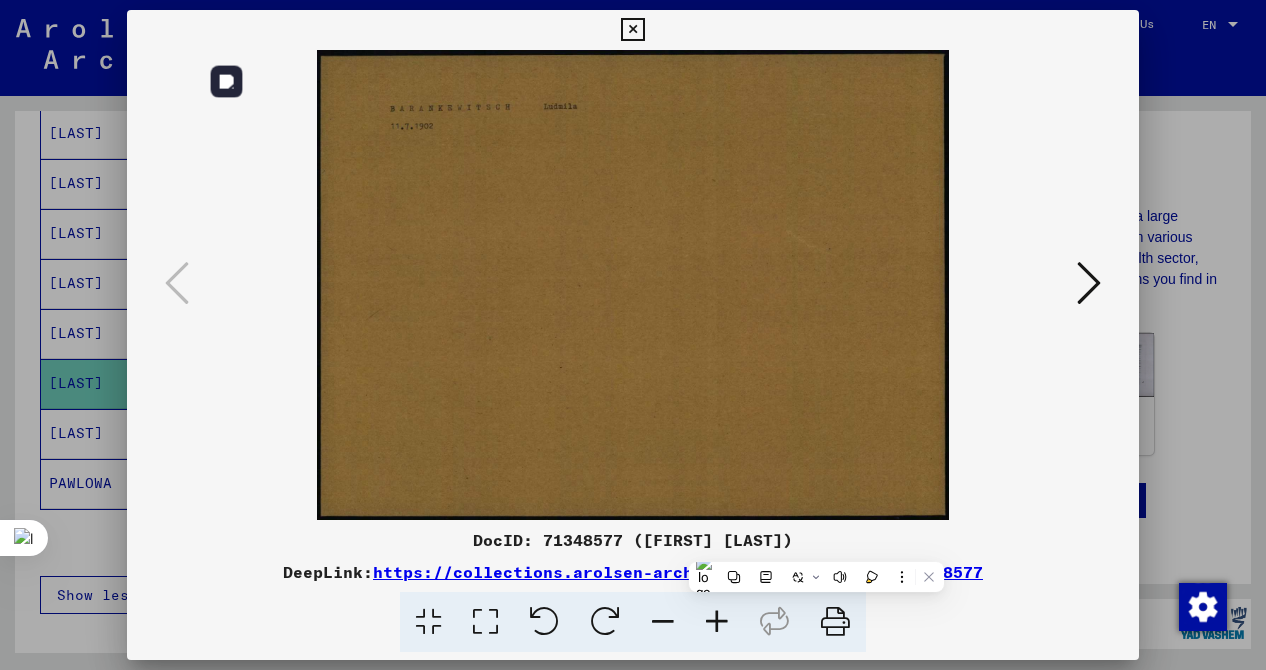 copy on "LUDMILA BARANKEWITSCH" 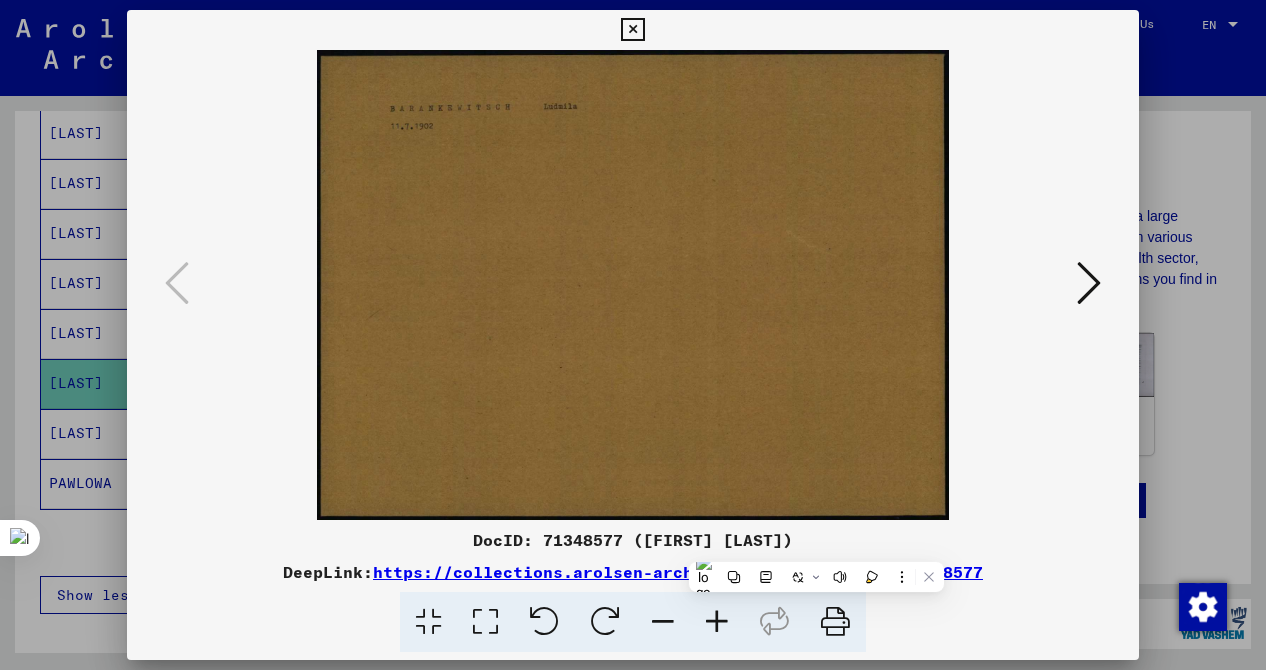click at bounding box center [1089, 284] 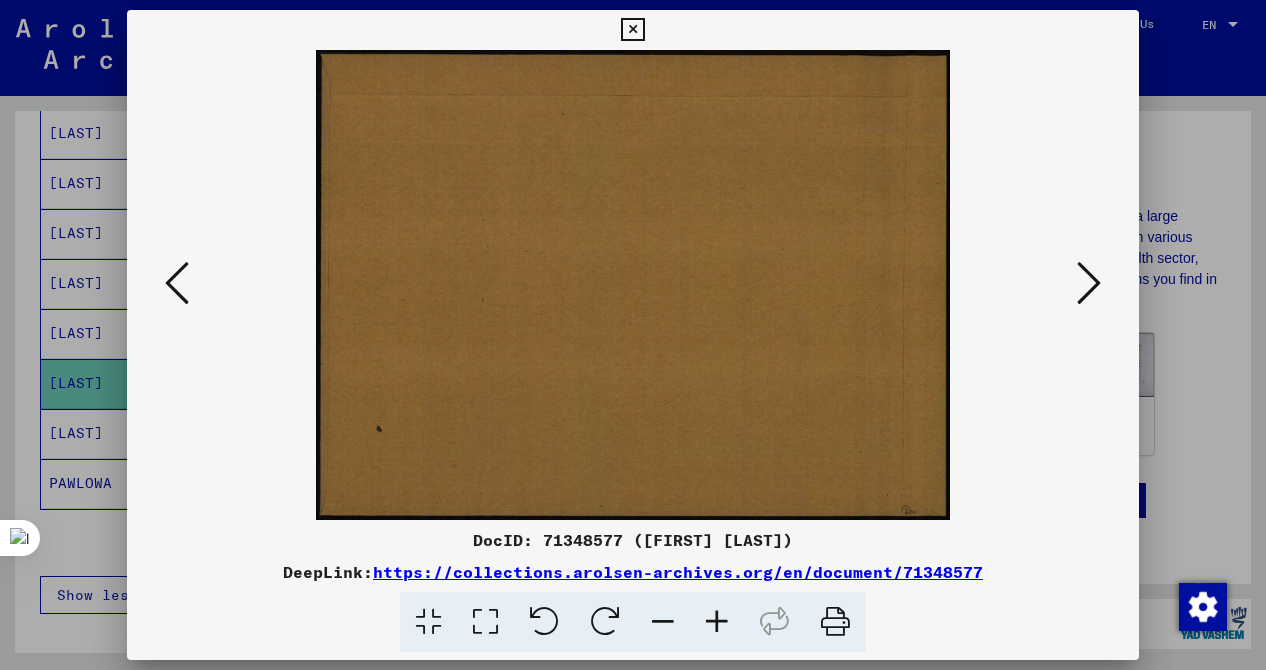 click at bounding box center [633, 335] 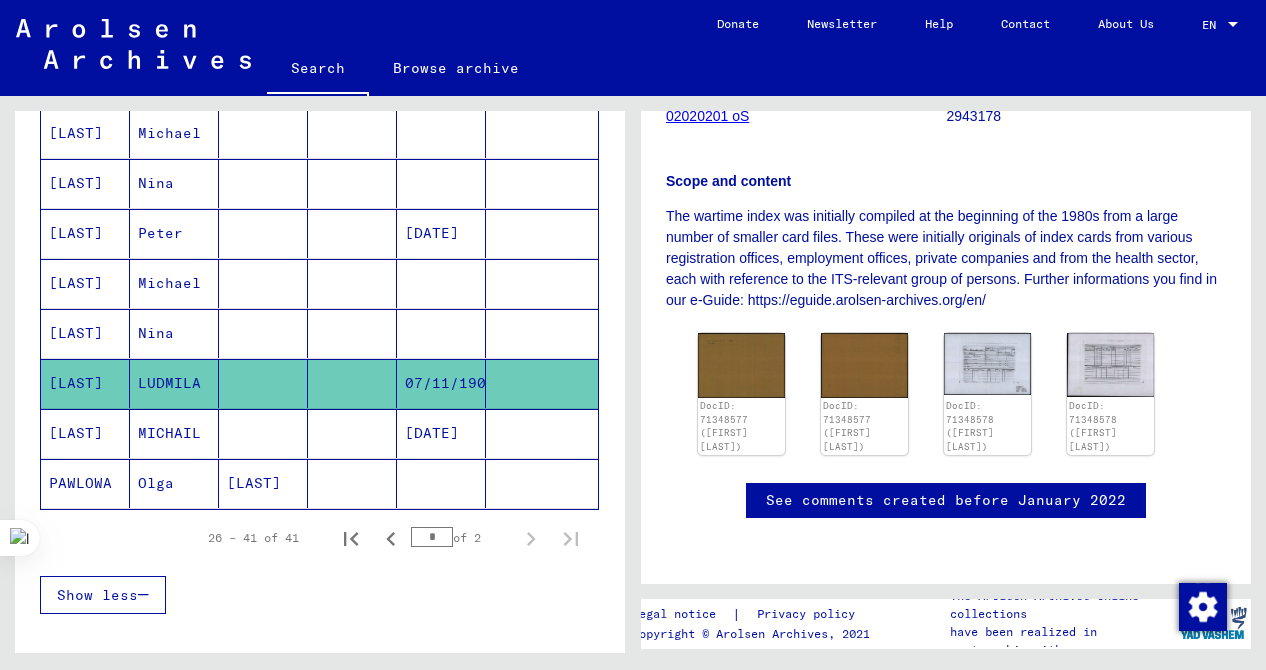 click on "PAWLOWA" 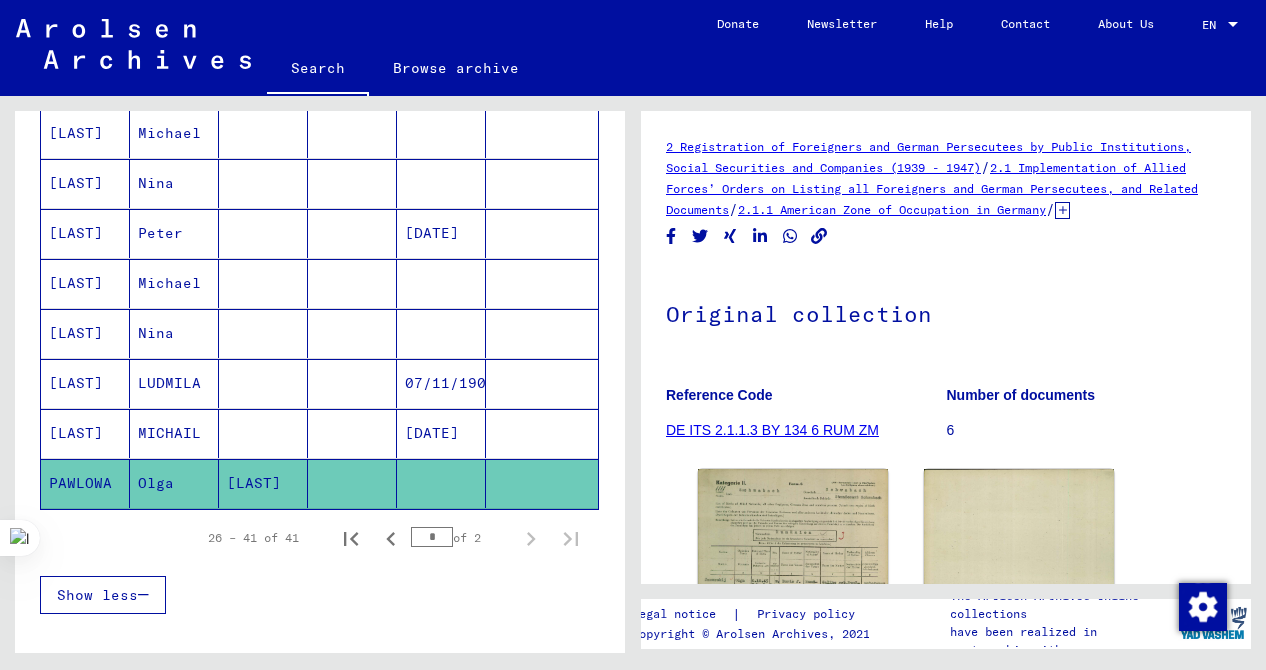 scroll, scrollTop: 0, scrollLeft: 0, axis: both 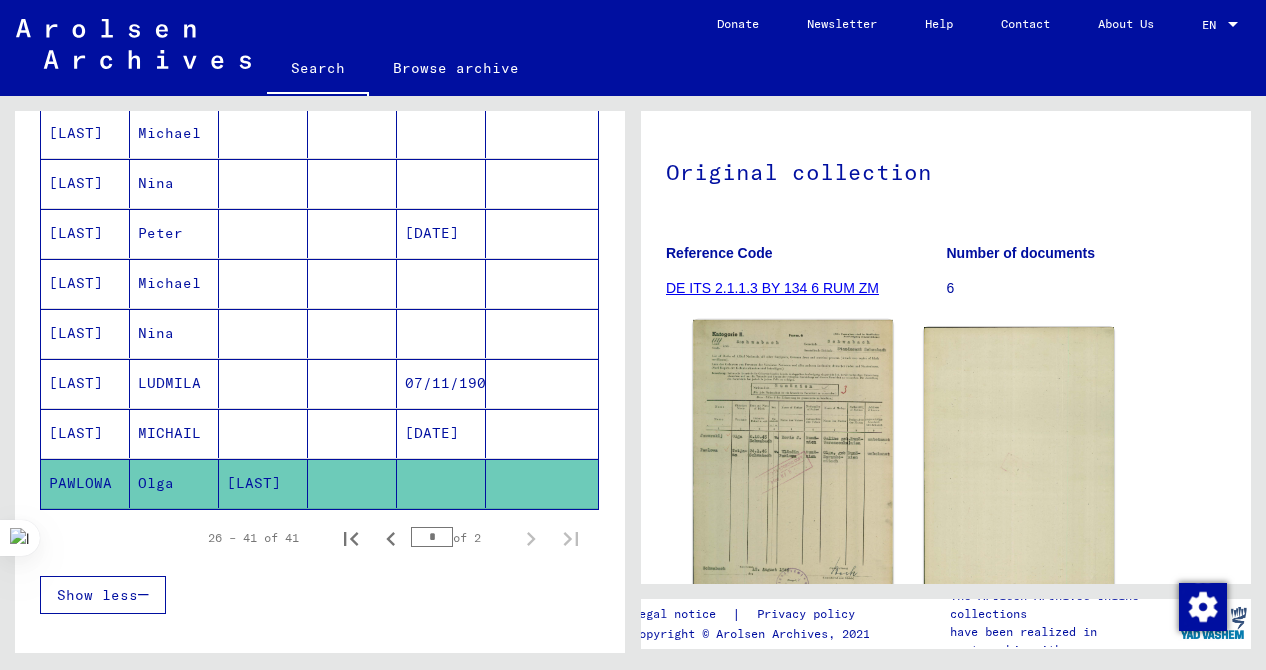 click 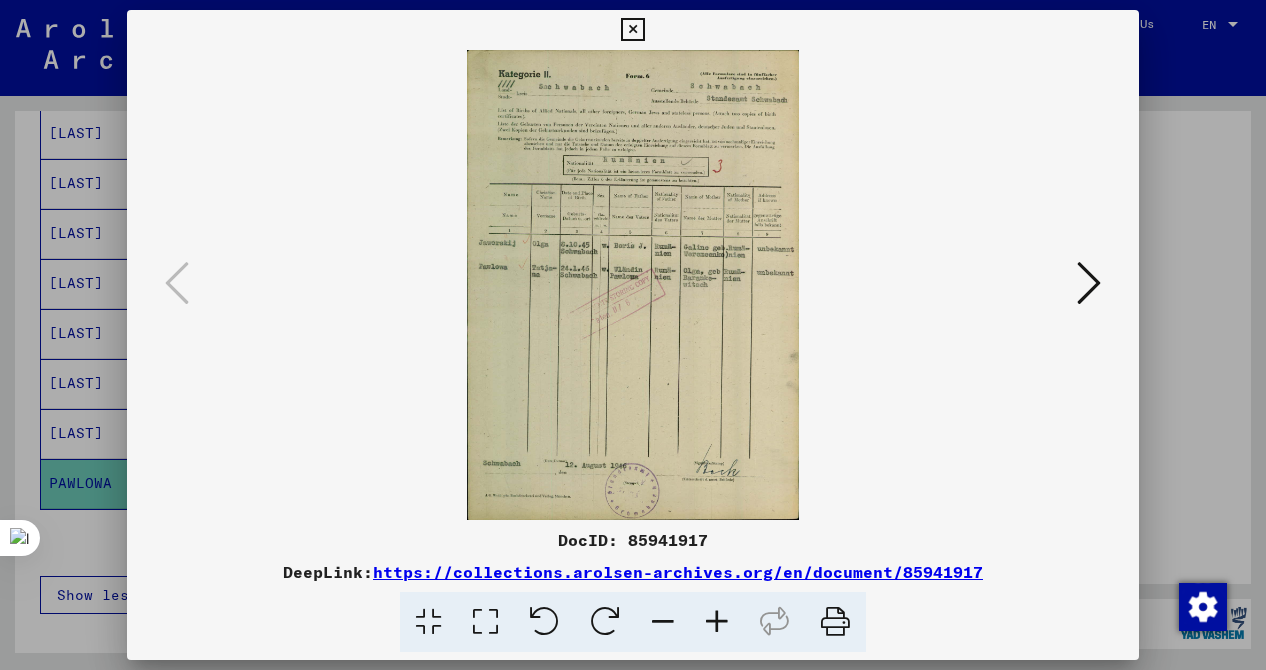 click at bounding box center (633, 285) 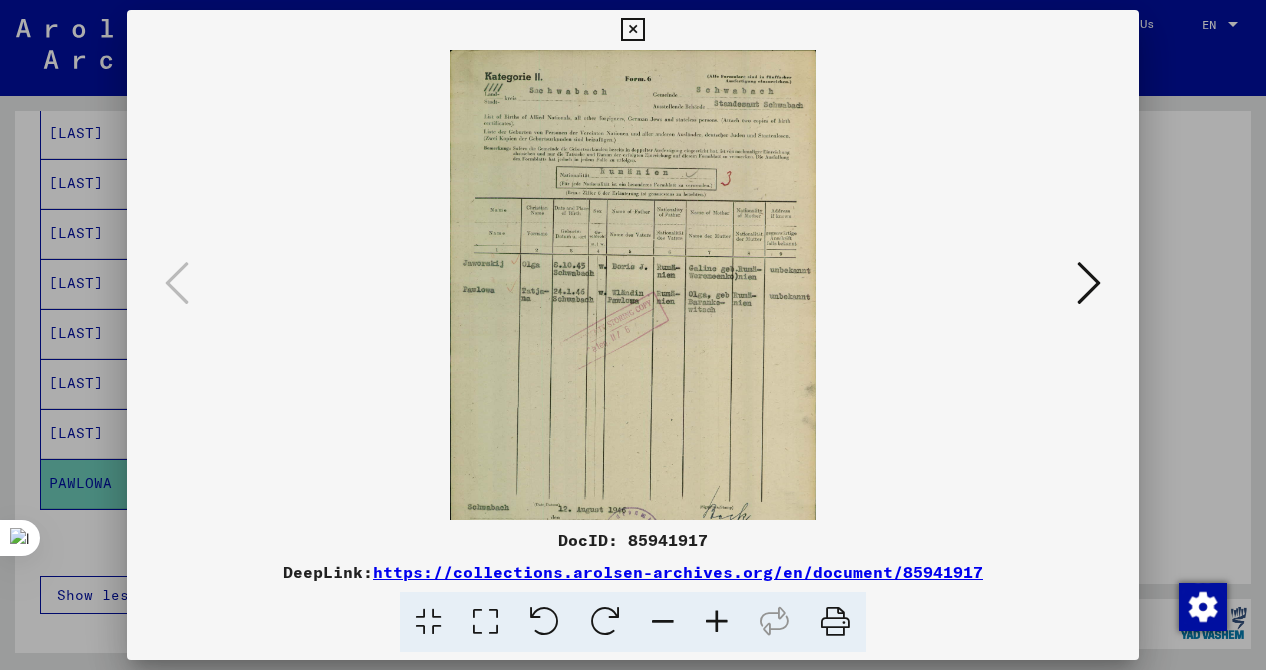 click at bounding box center (717, 622) 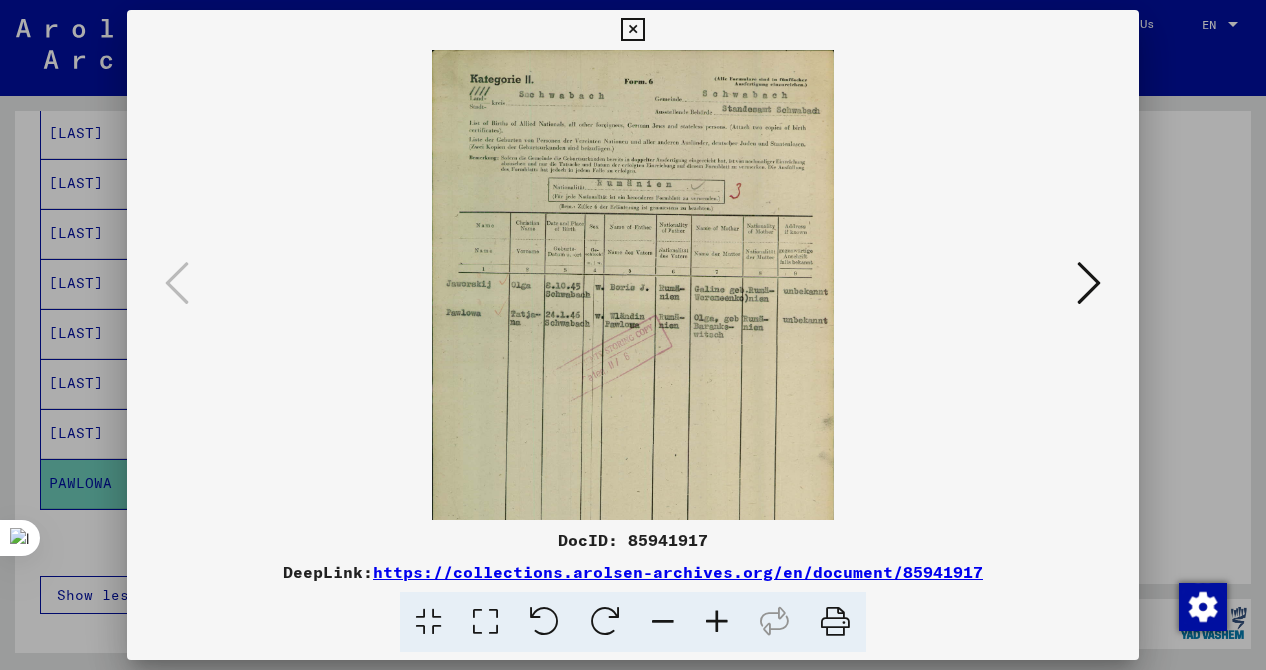 click at bounding box center (717, 622) 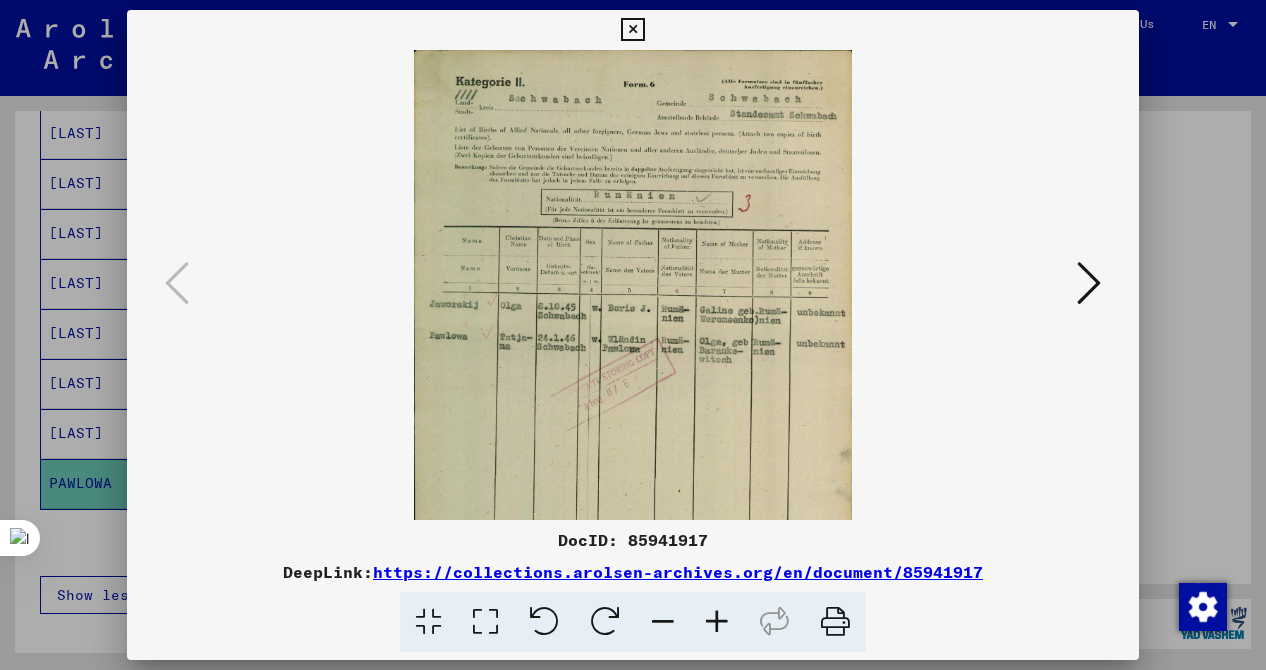 click at bounding box center (717, 622) 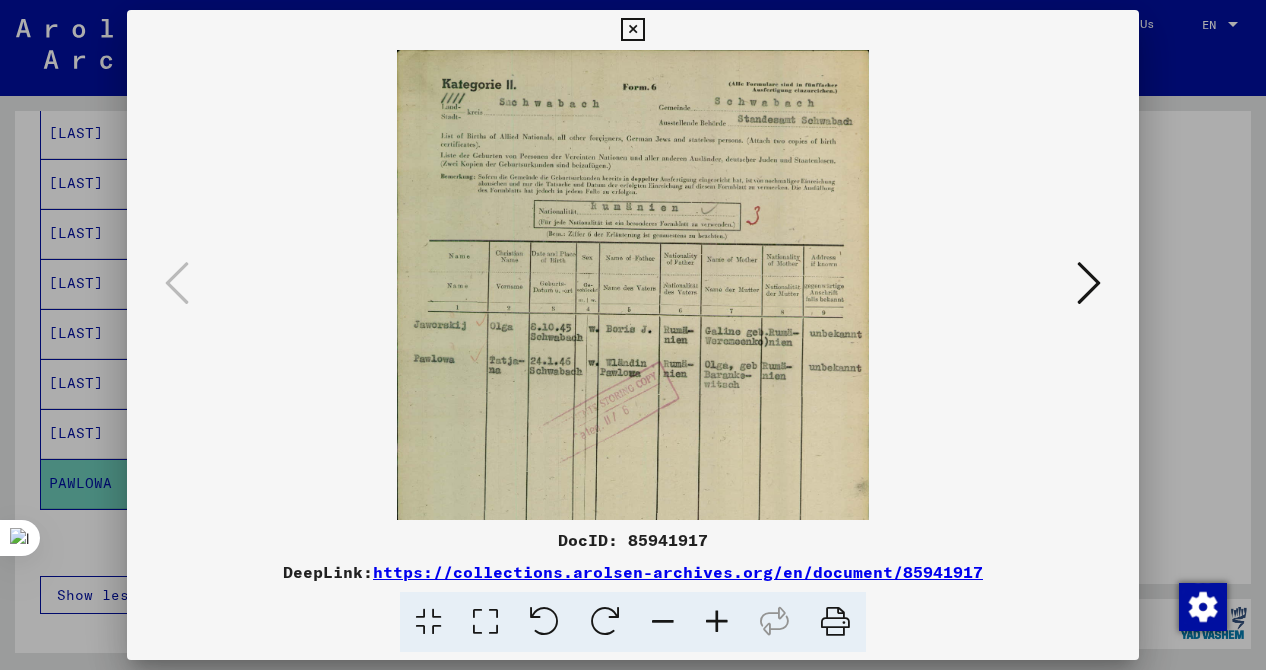 click at bounding box center [717, 622] 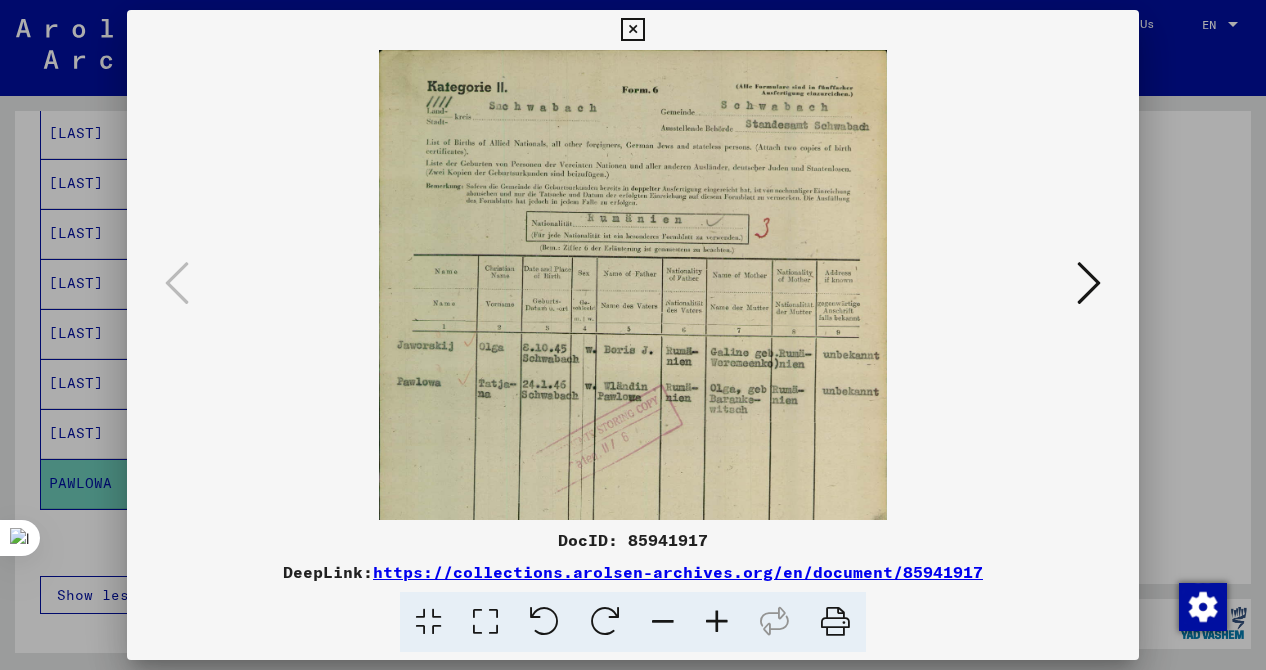 click at bounding box center (717, 622) 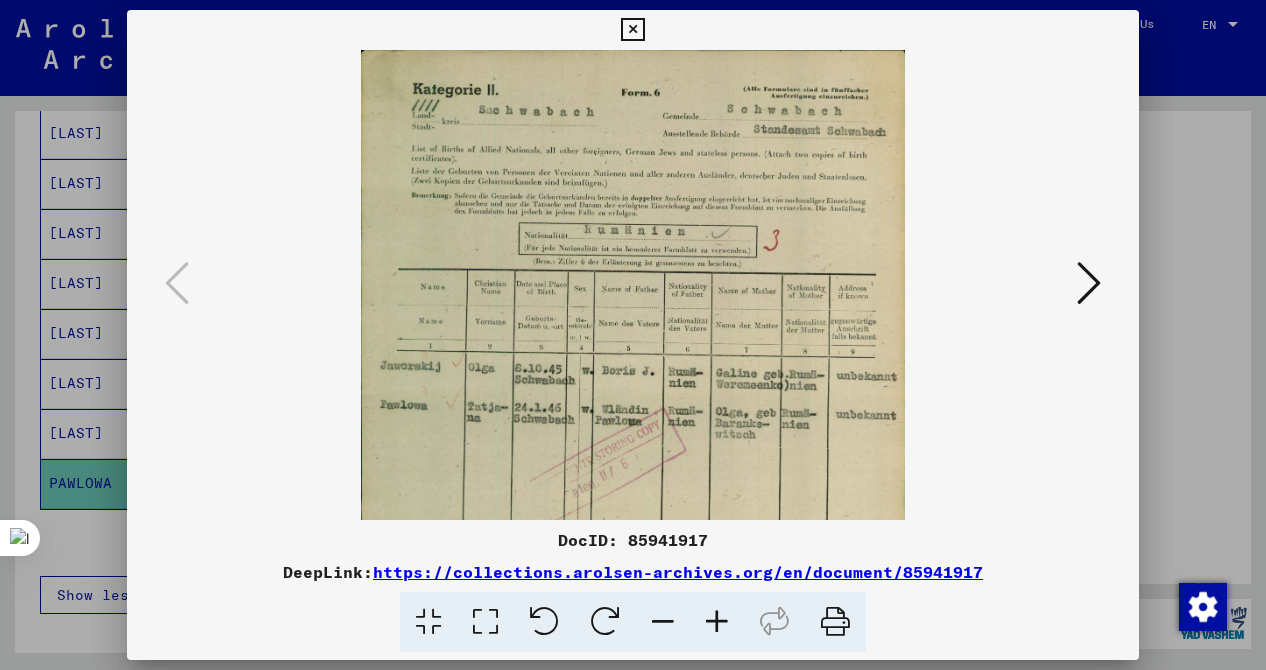 click at bounding box center [717, 622] 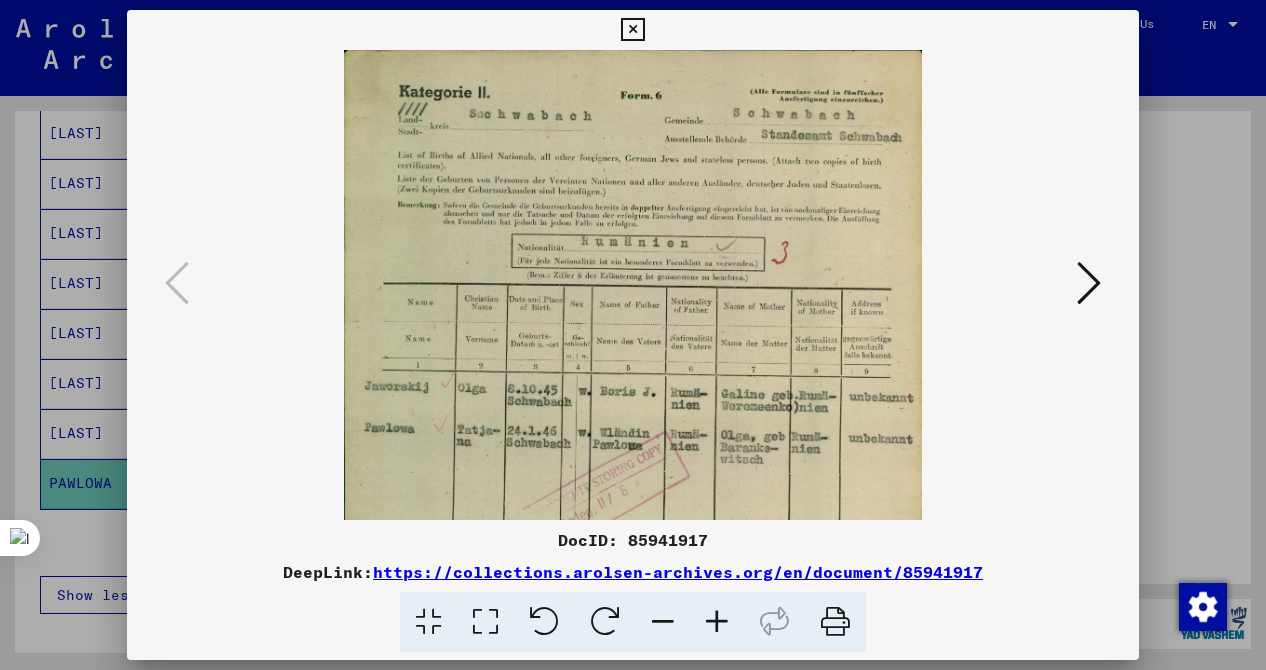 click at bounding box center [717, 622] 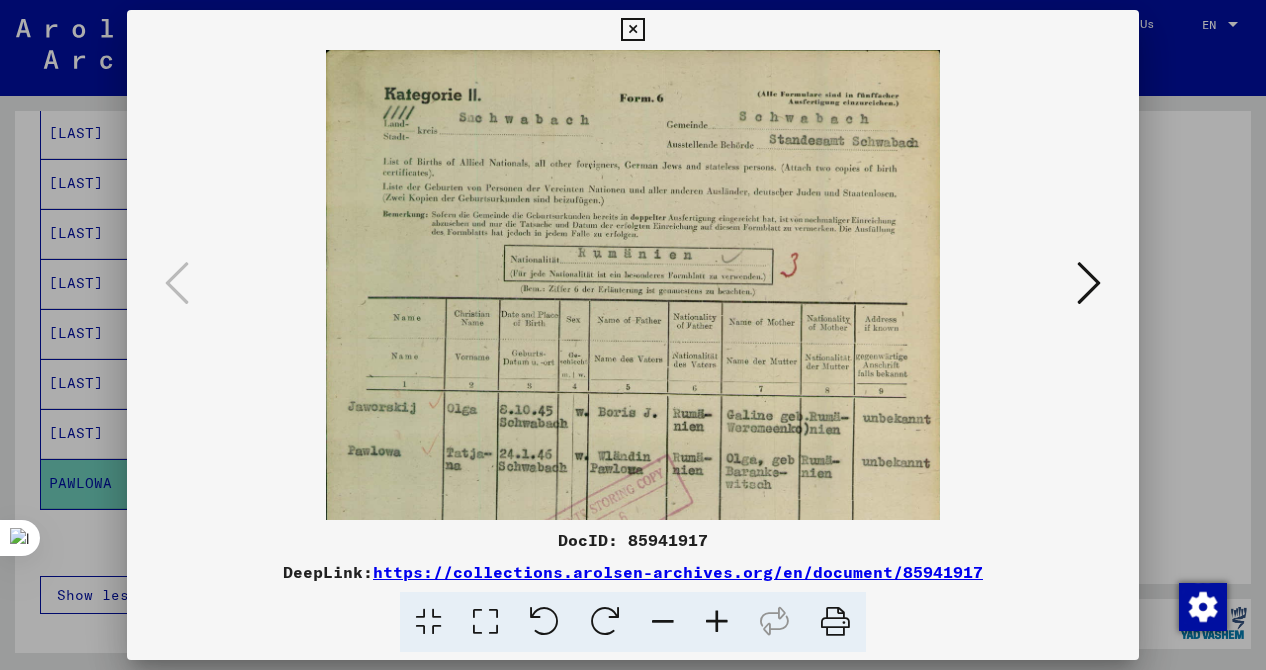 click at bounding box center [717, 622] 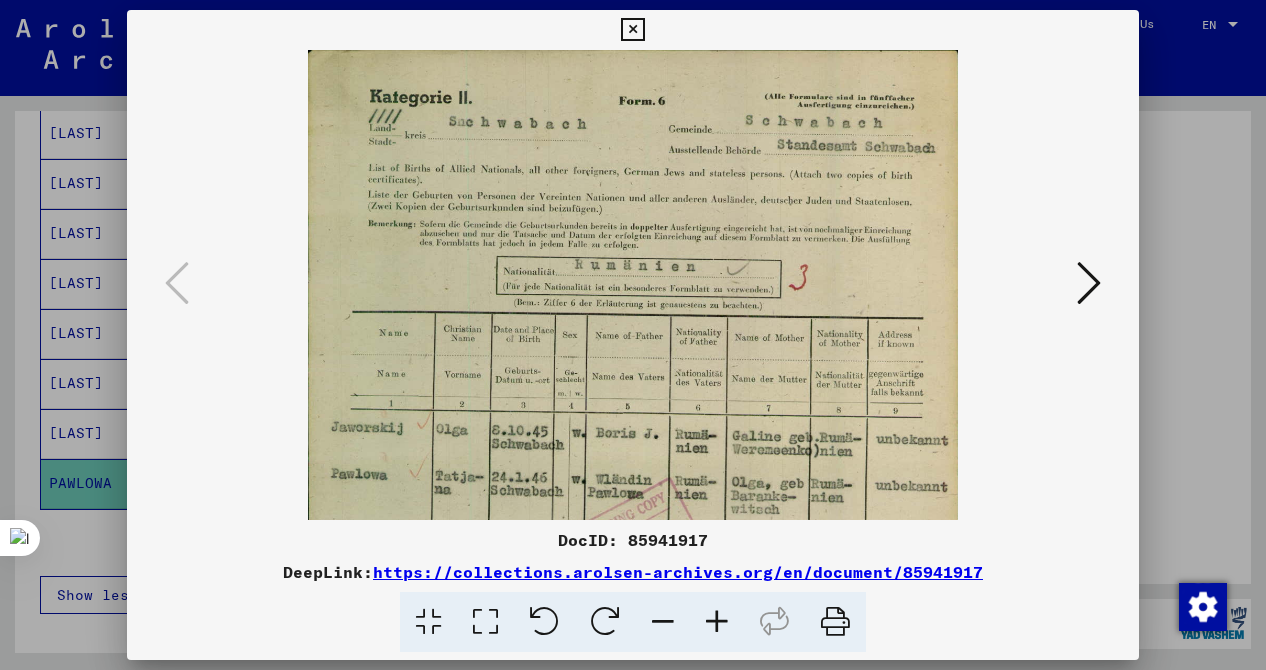 click at bounding box center [717, 622] 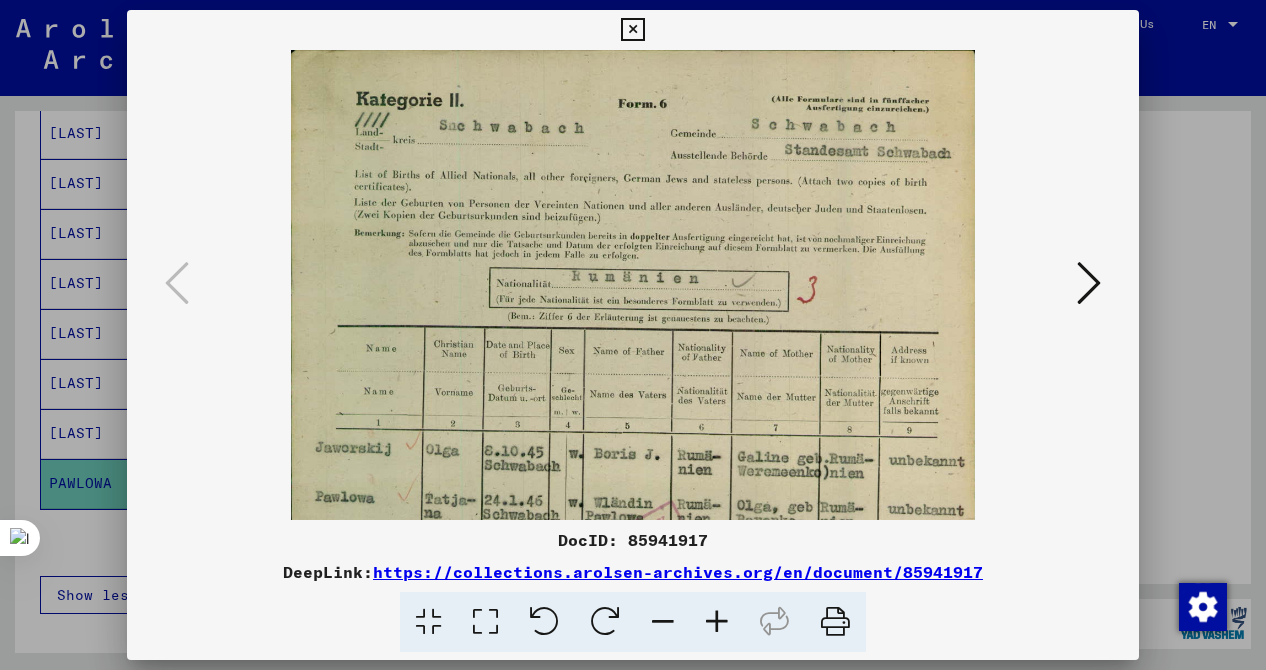 click at bounding box center [633, 335] 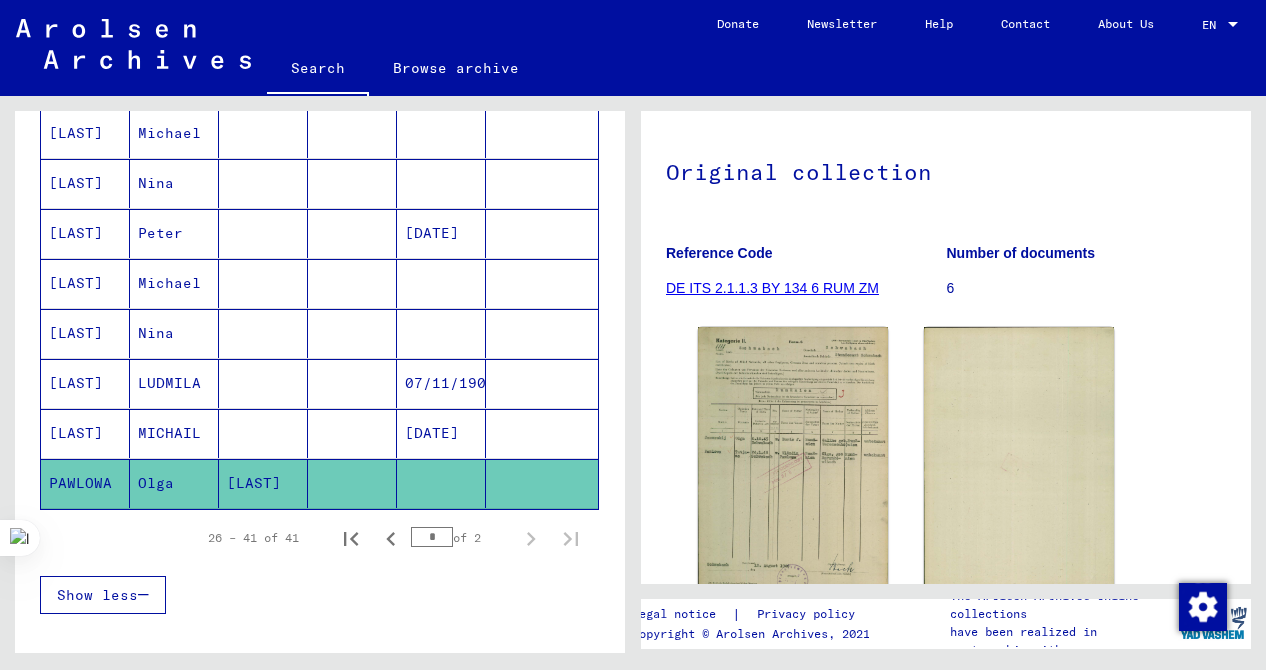 scroll, scrollTop: 805, scrollLeft: 0, axis: vertical 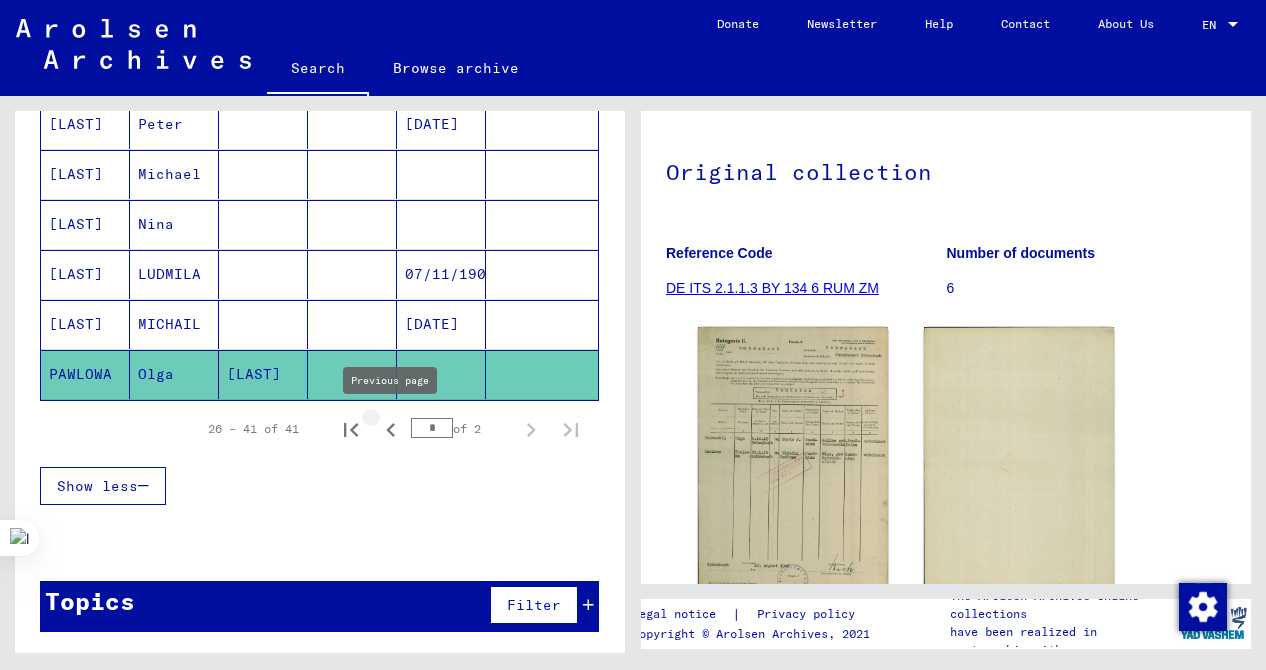 click 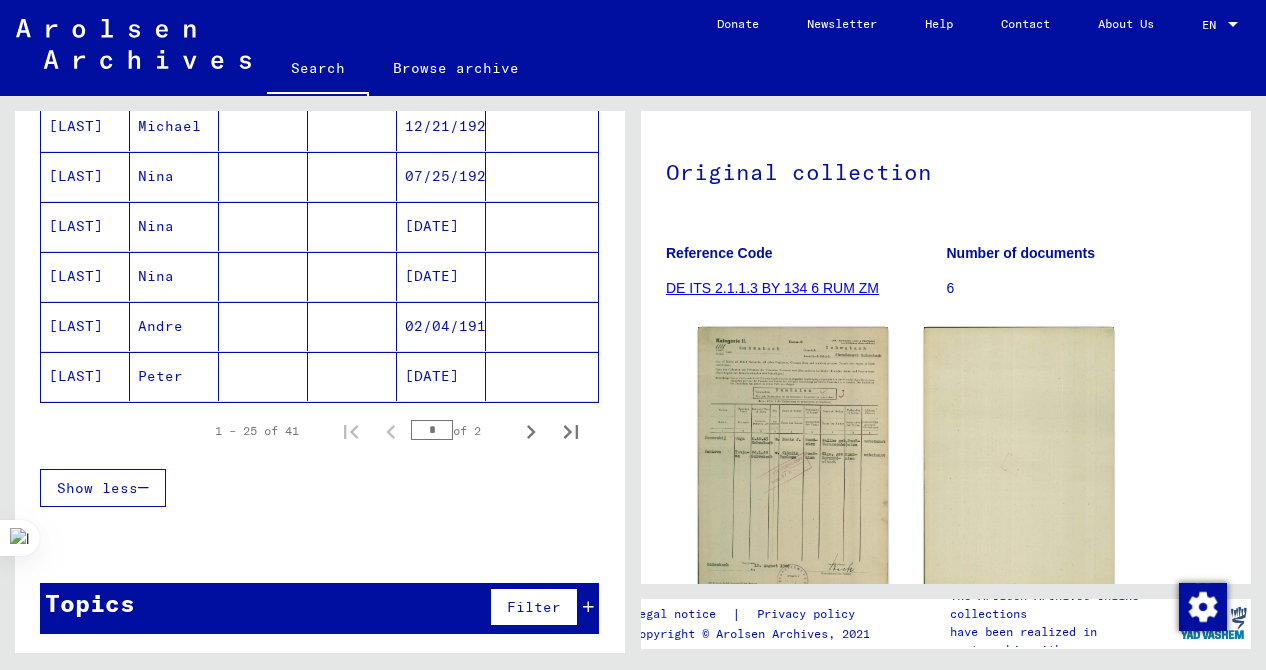 scroll, scrollTop: 1255, scrollLeft: 0, axis: vertical 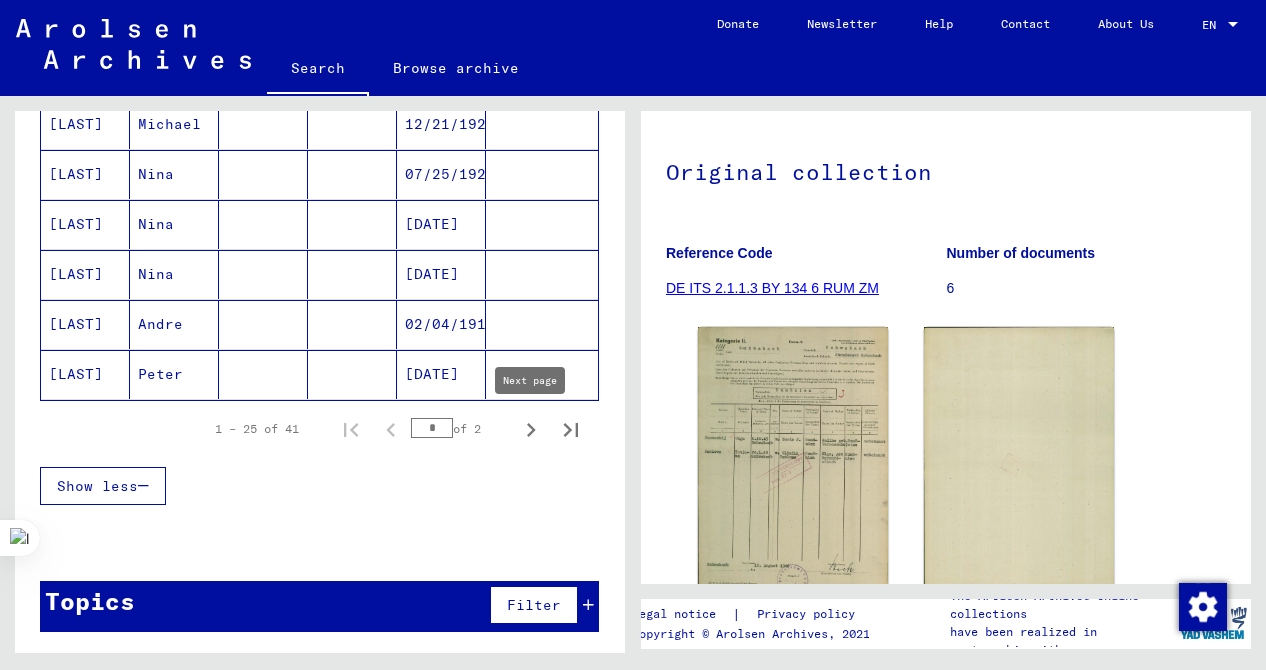 click 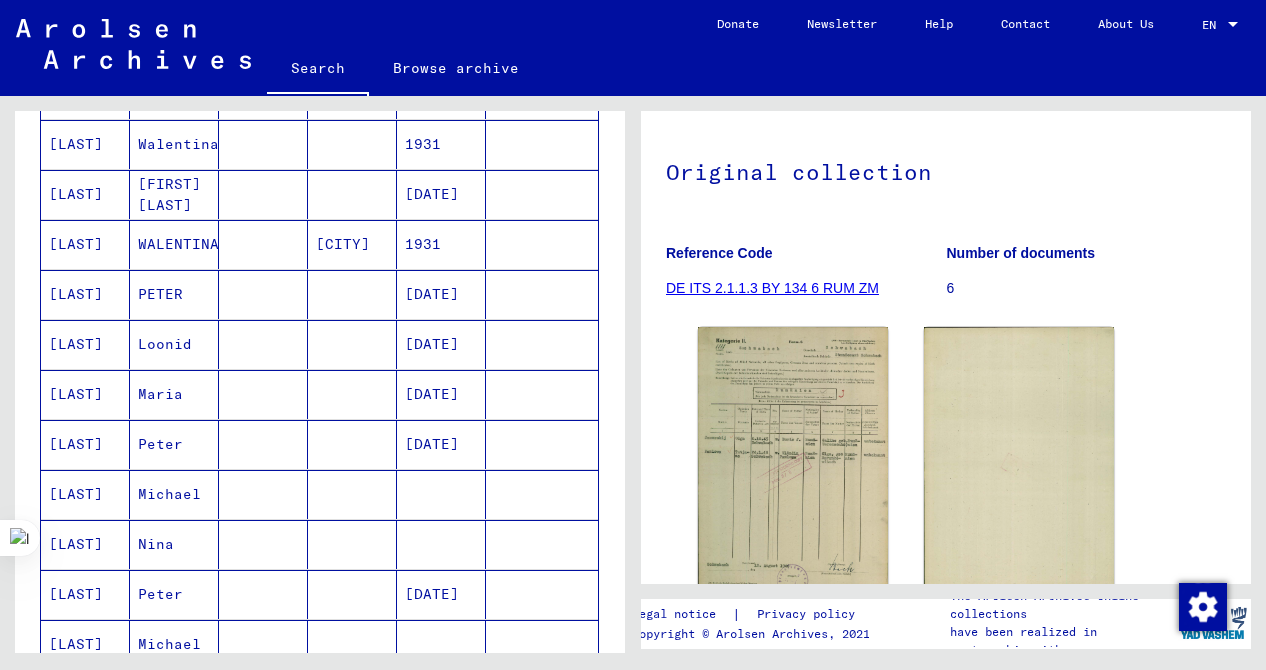 scroll, scrollTop: 334, scrollLeft: 0, axis: vertical 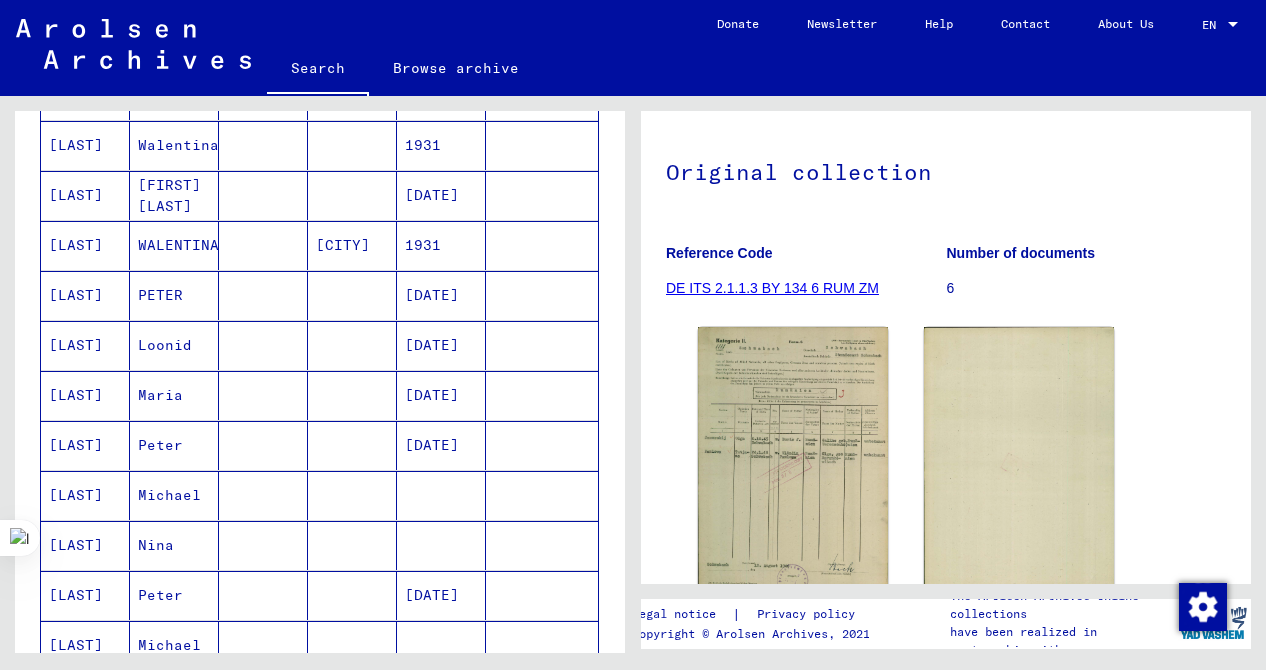 click on "WALENTINA" at bounding box center (174, 295) 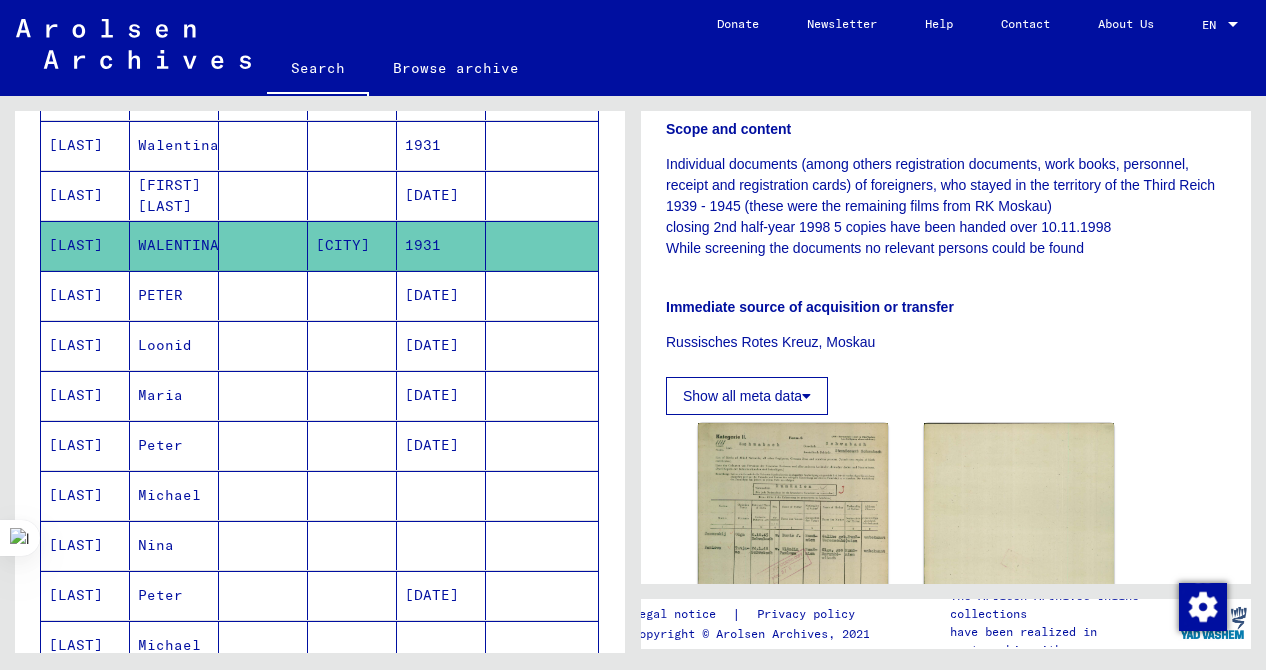 scroll, scrollTop: 749, scrollLeft: 0, axis: vertical 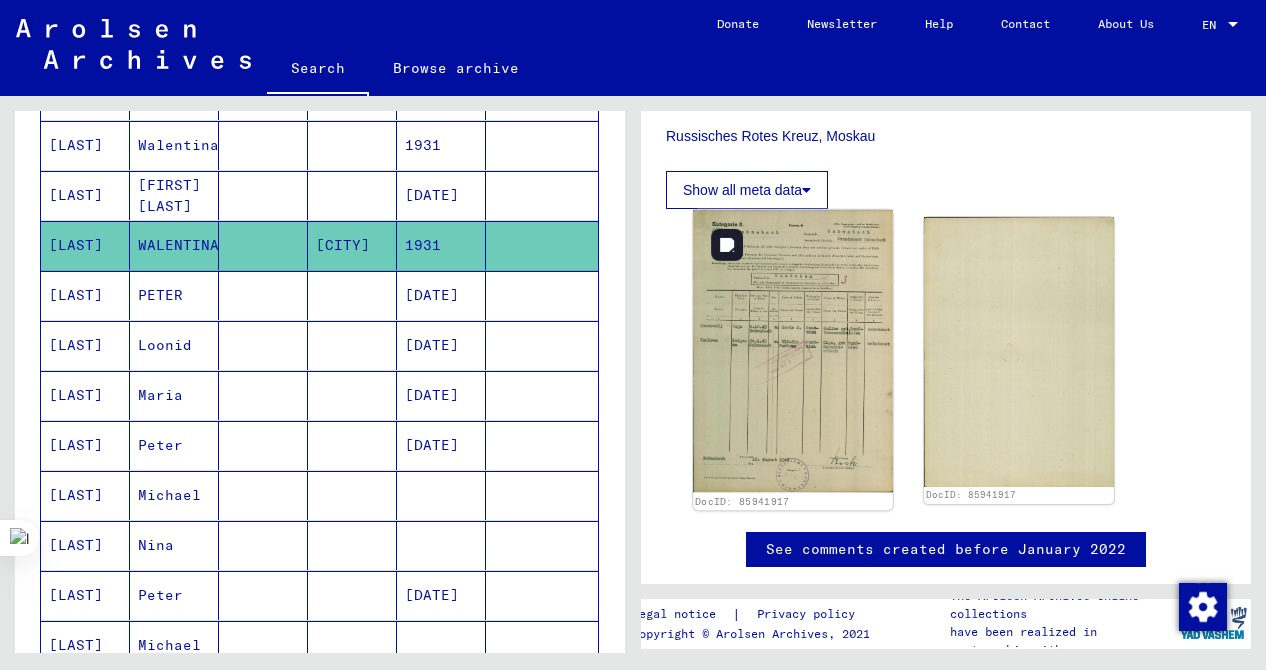 click 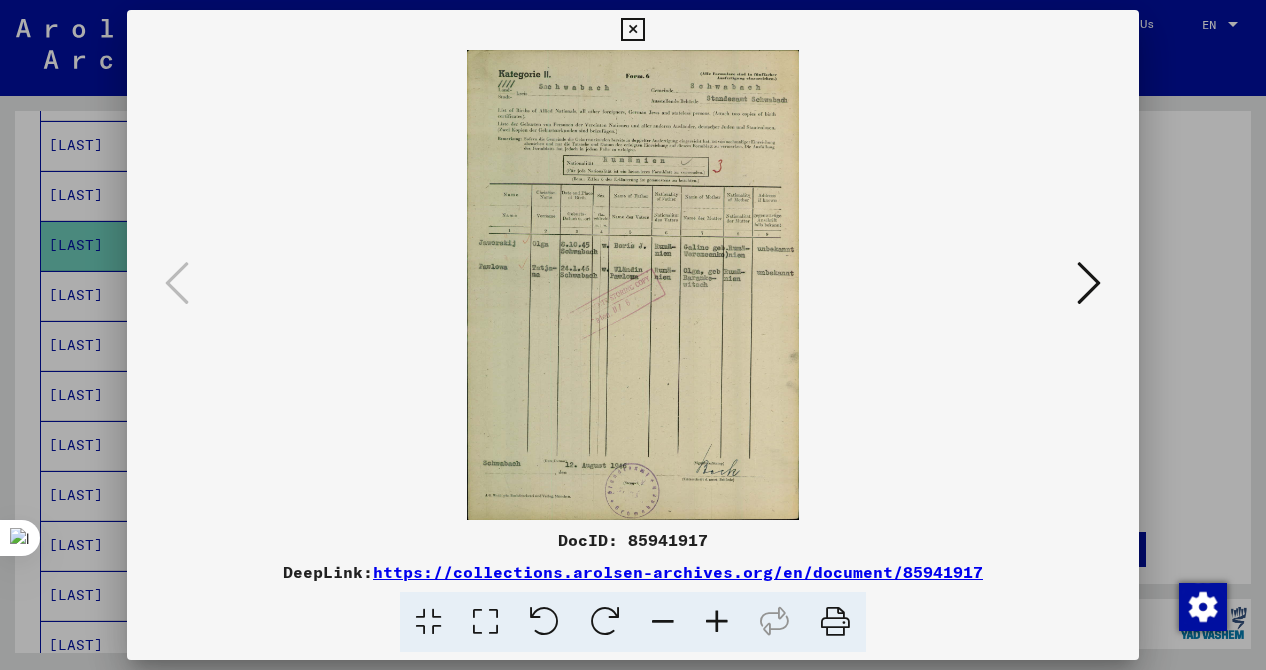 click at bounding box center (717, 622) 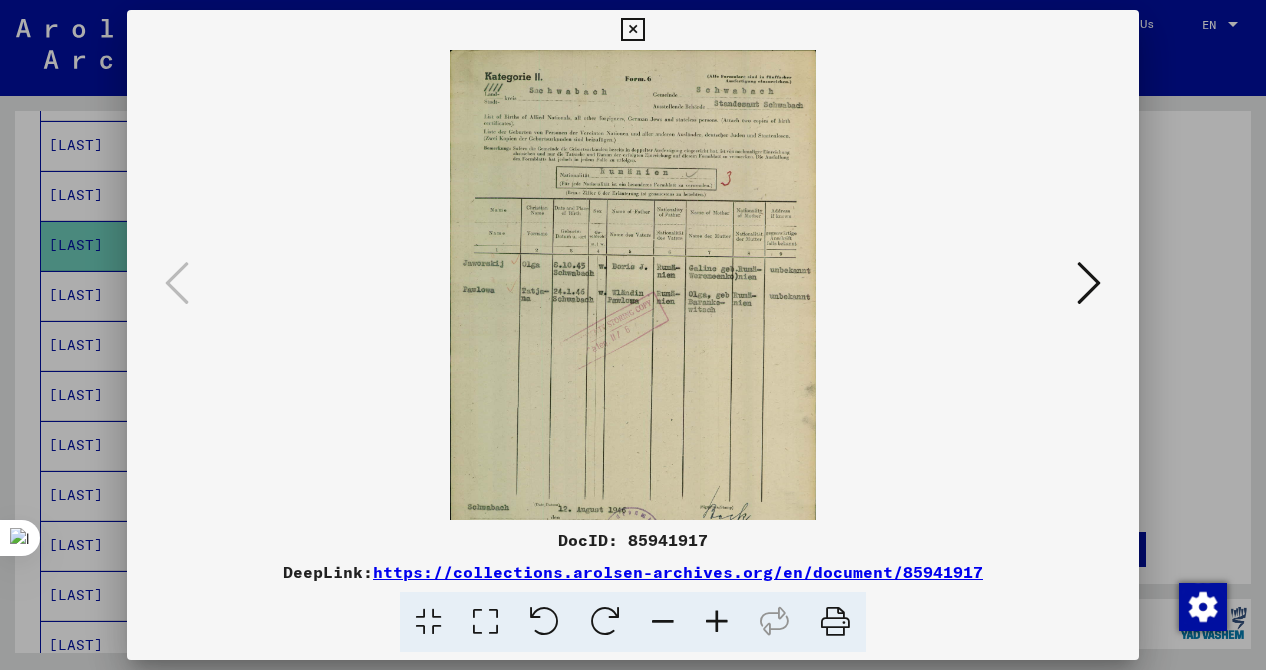 click at bounding box center [717, 622] 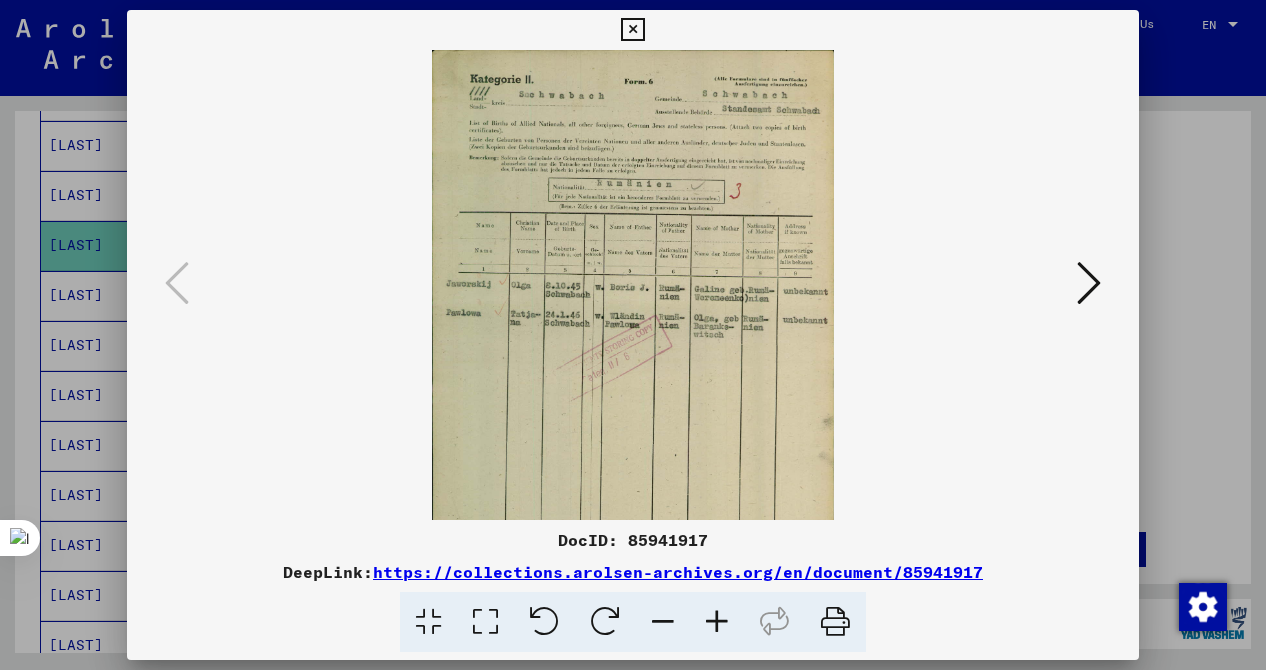 click at bounding box center (717, 622) 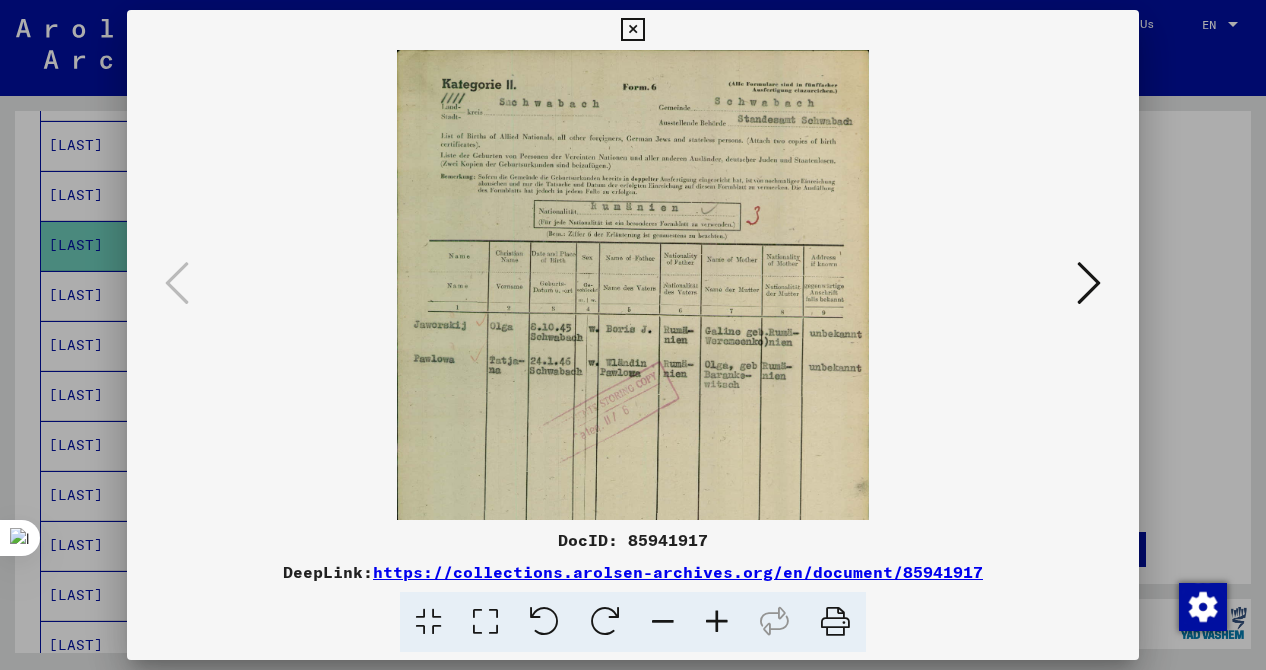 click at bounding box center [717, 622] 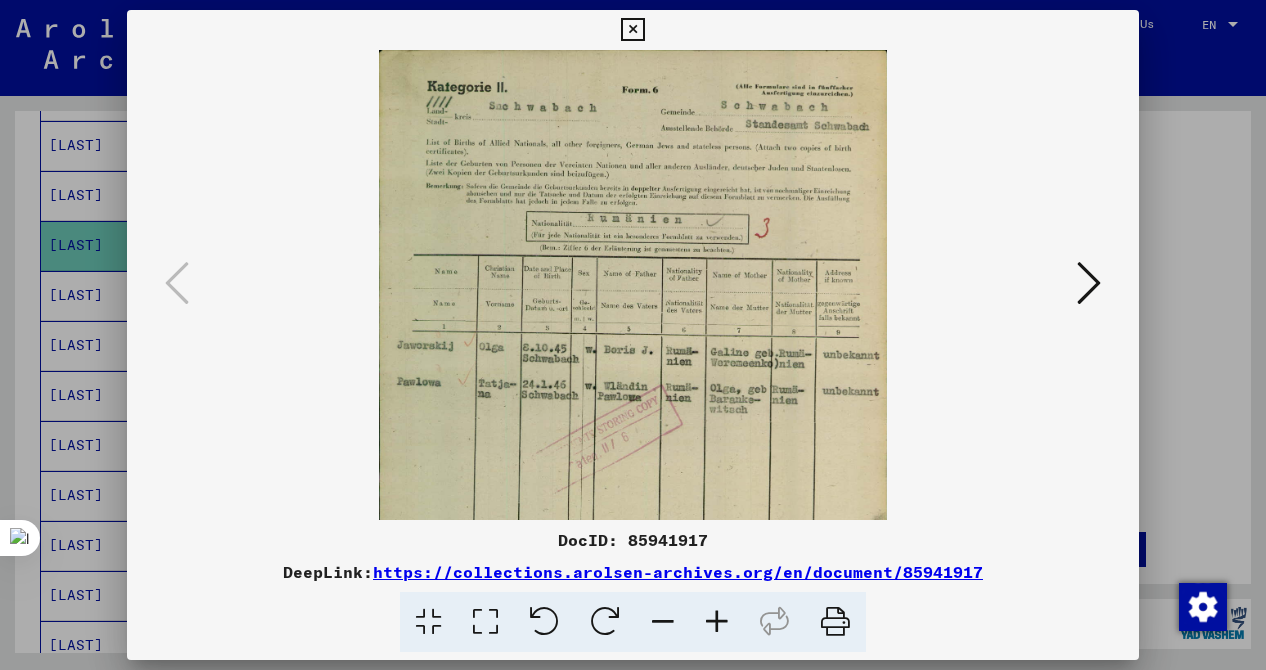 click at bounding box center (717, 622) 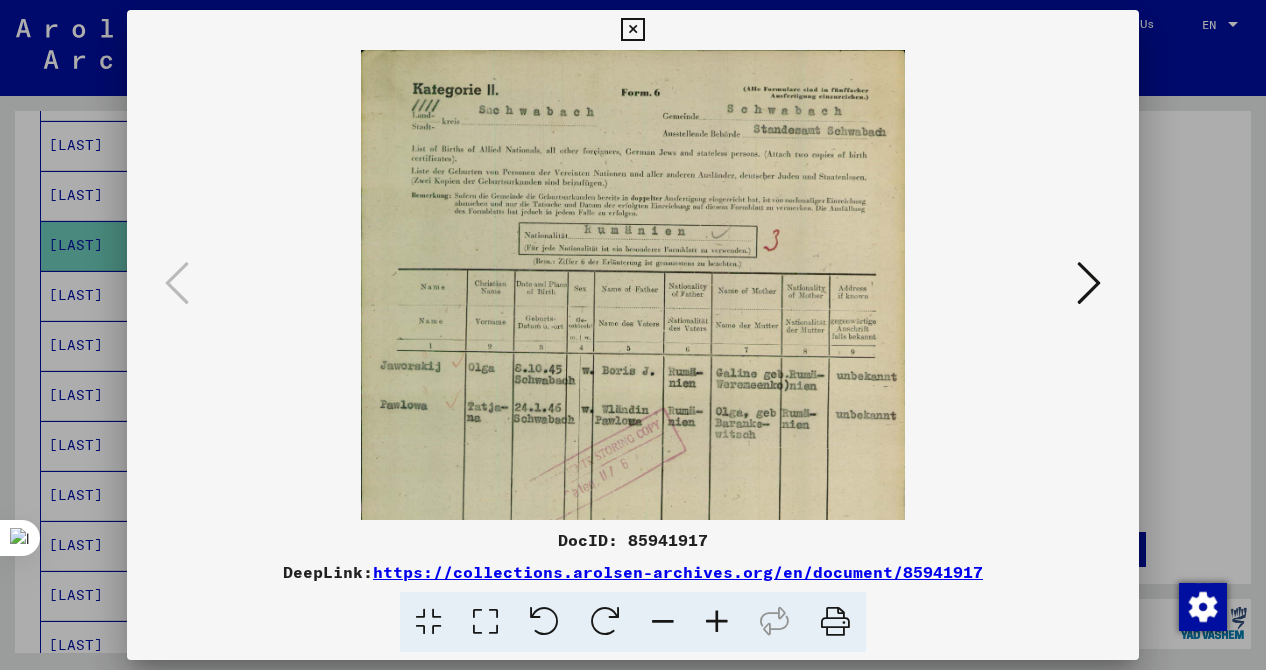 click at bounding box center (717, 622) 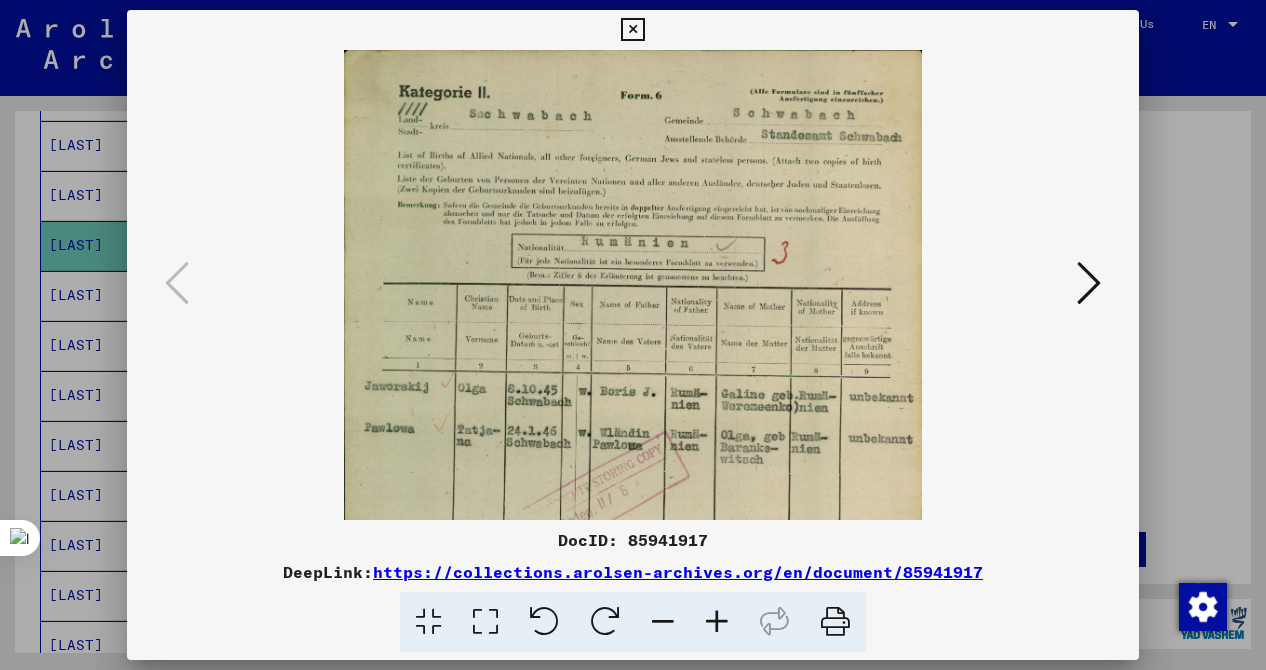 click at bounding box center (717, 622) 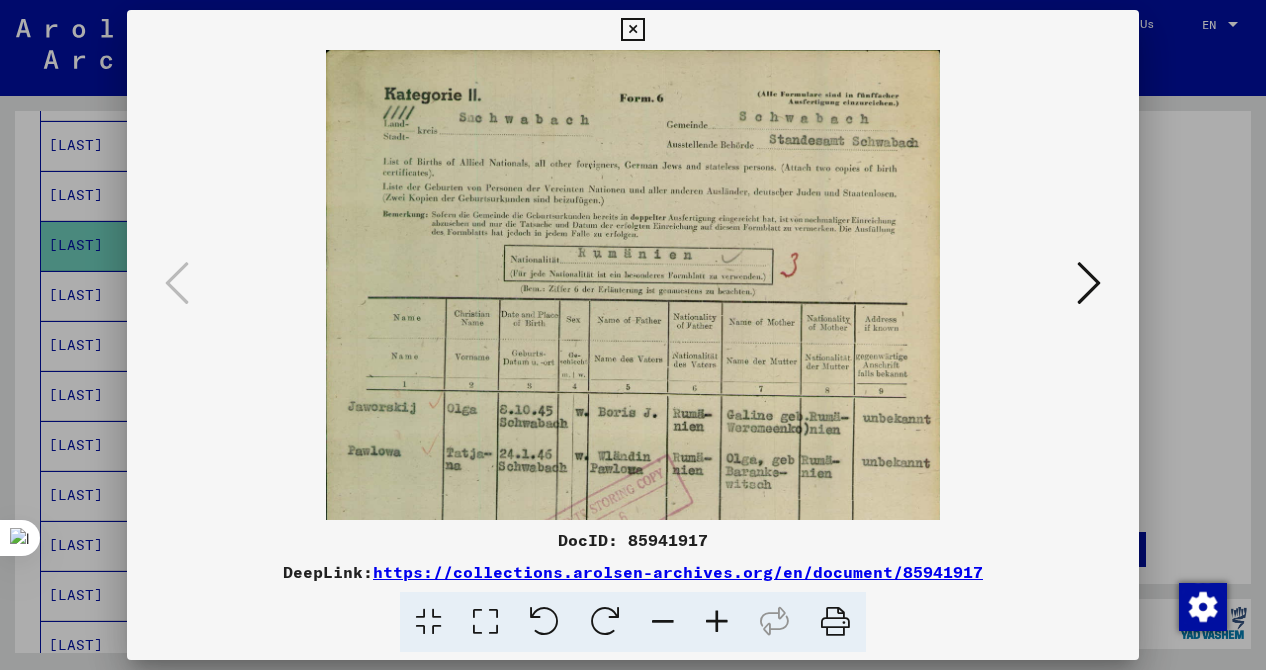 click at bounding box center (717, 622) 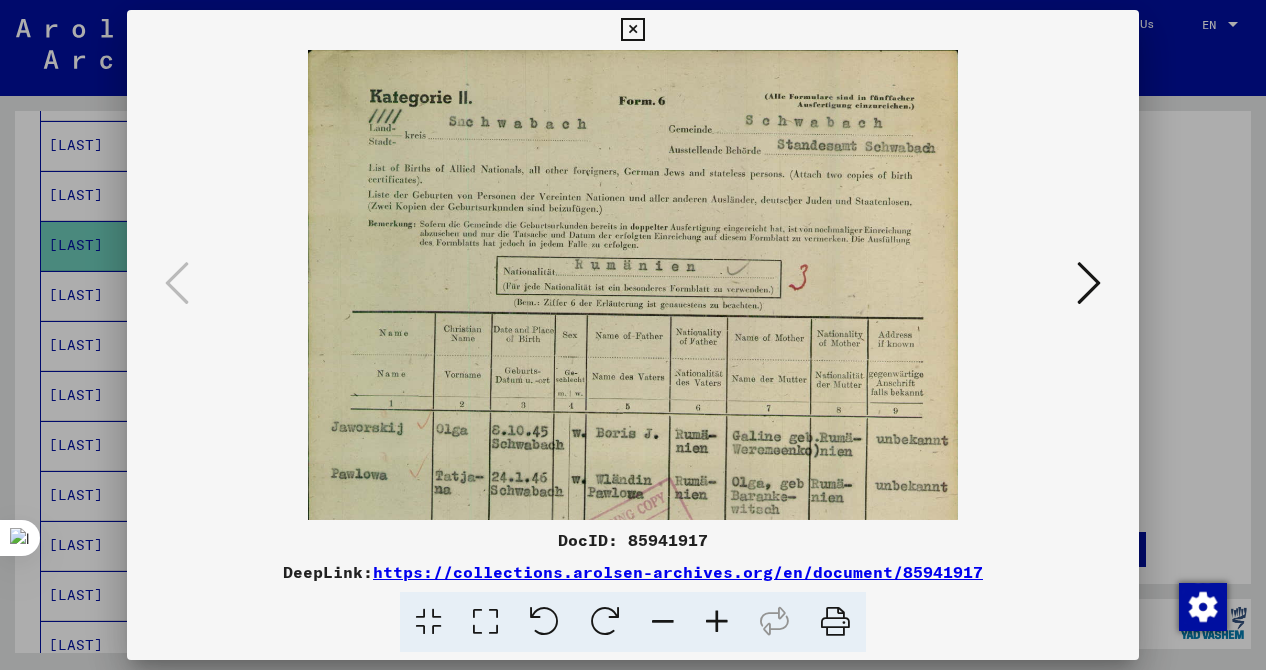 click at bounding box center [717, 622] 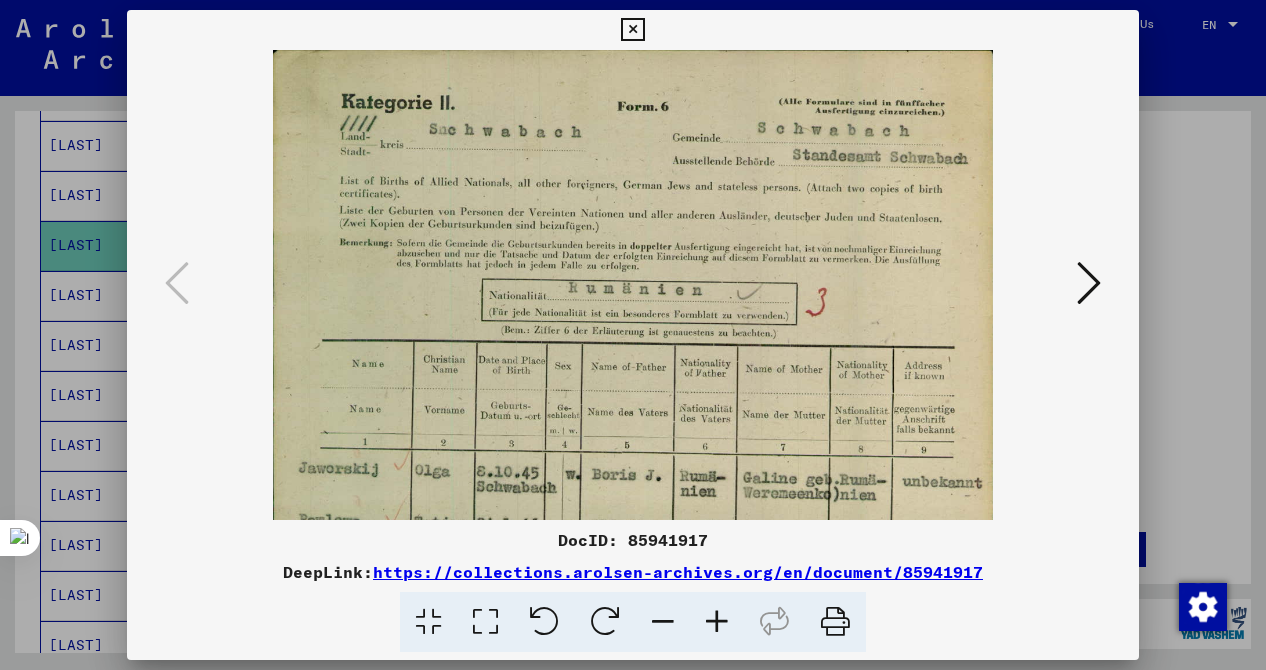 click at bounding box center [717, 622] 